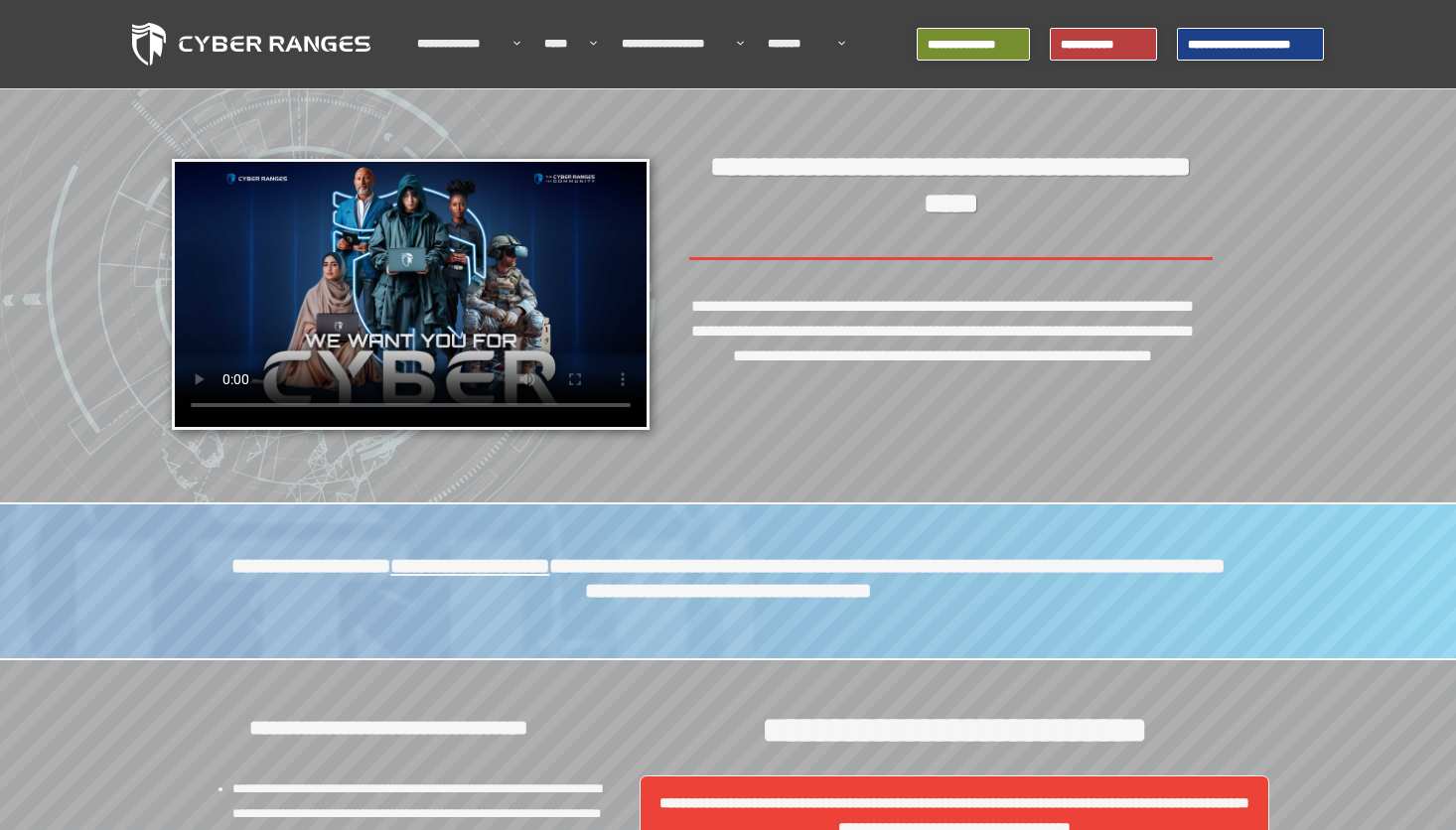 scroll, scrollTop: 0, scrollLeft: 0, axis: both 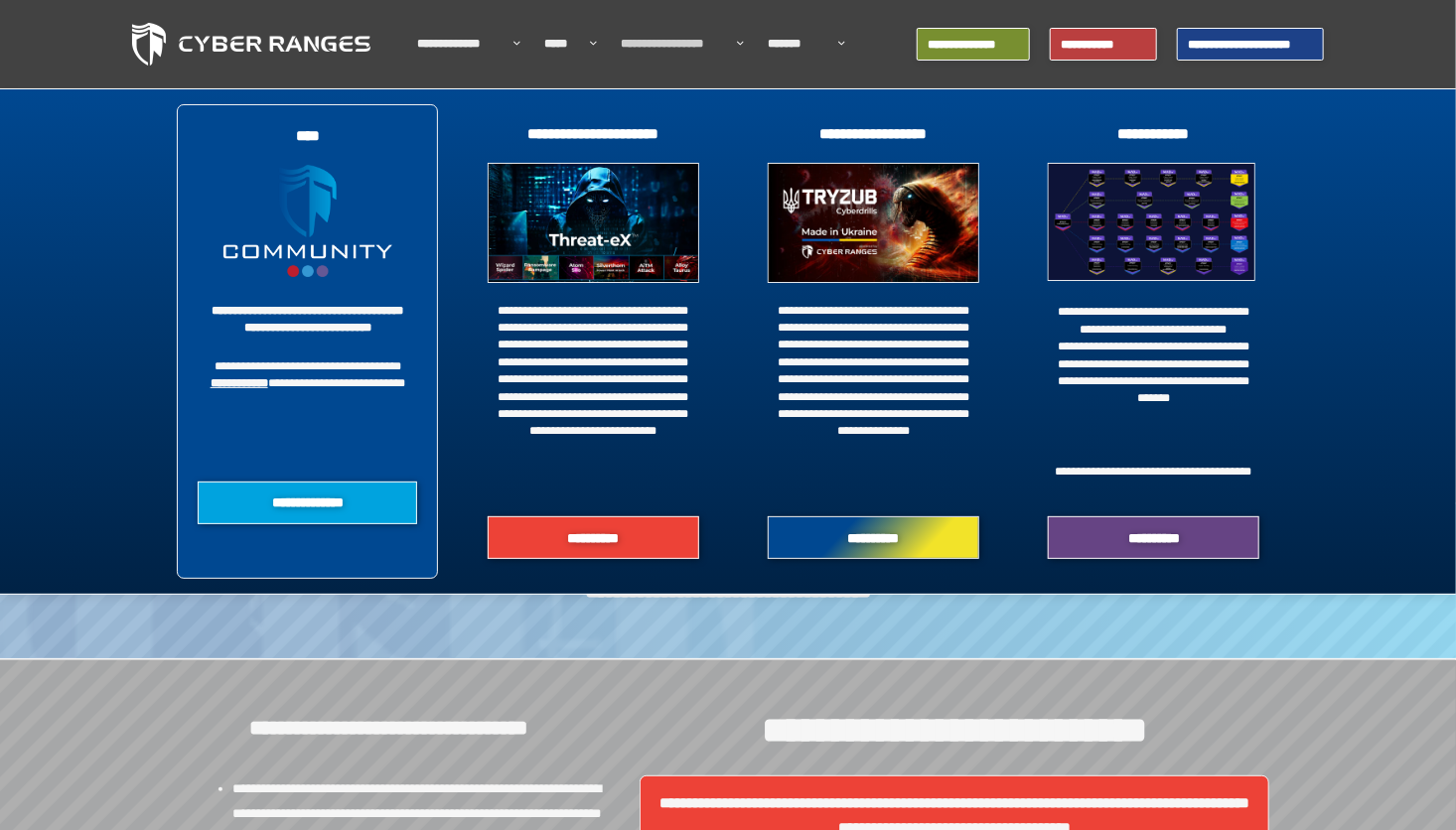 click on "**********" at bounding box center [674, 44] 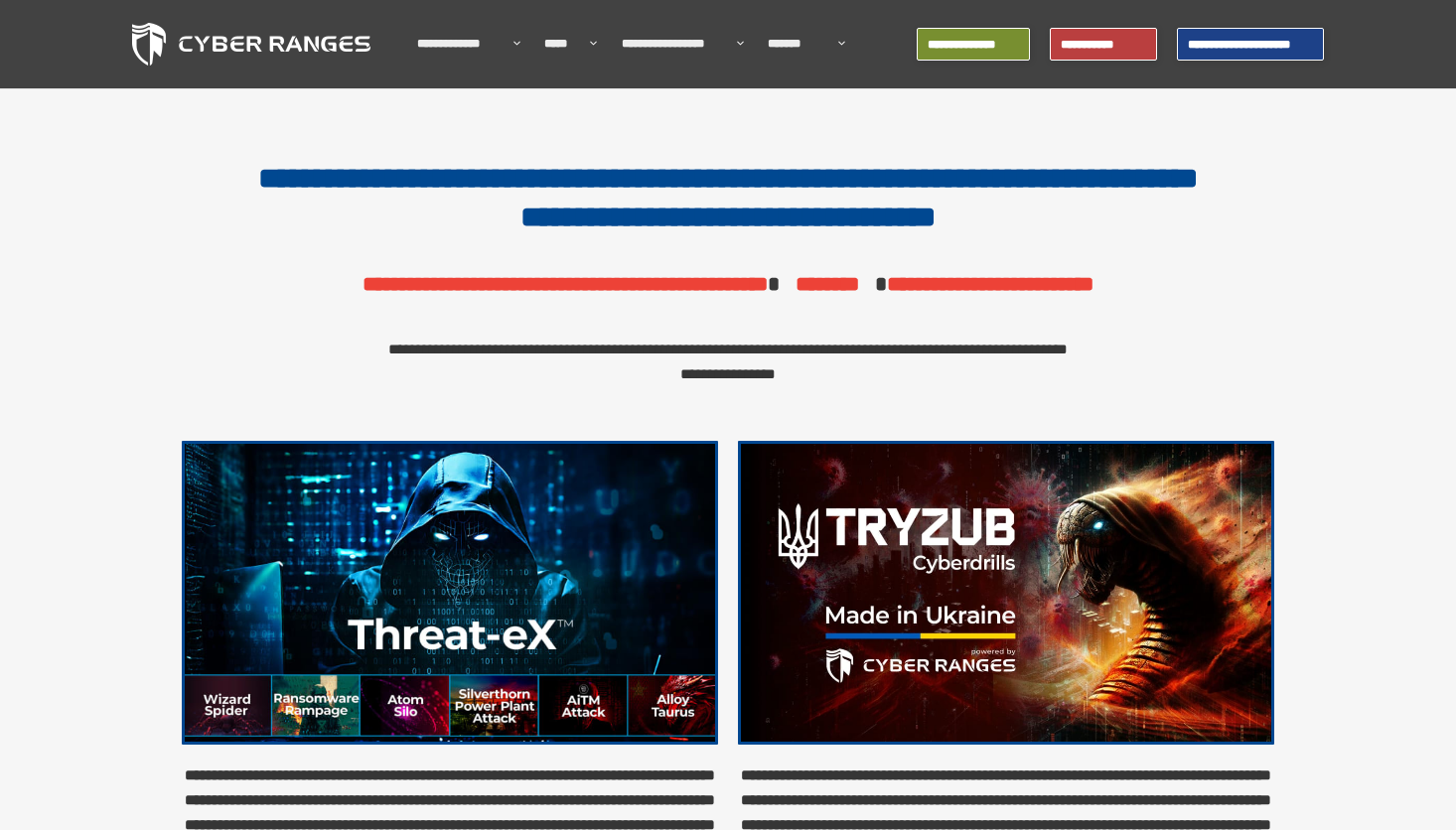 scroll, scrollTop: 0, scrollLeft: 0, axis: both 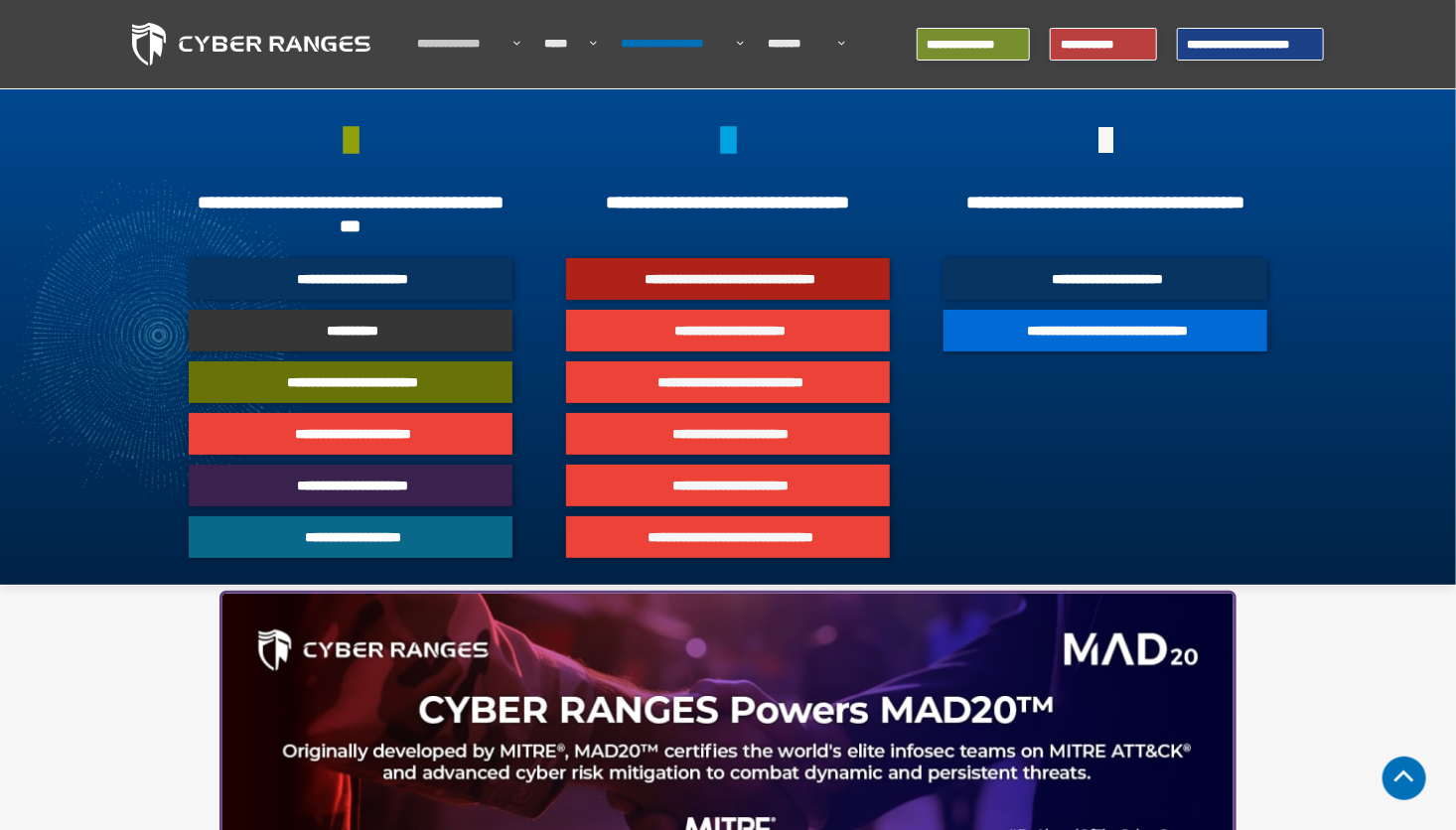 click on "**********" at bounding box center [460, 44] 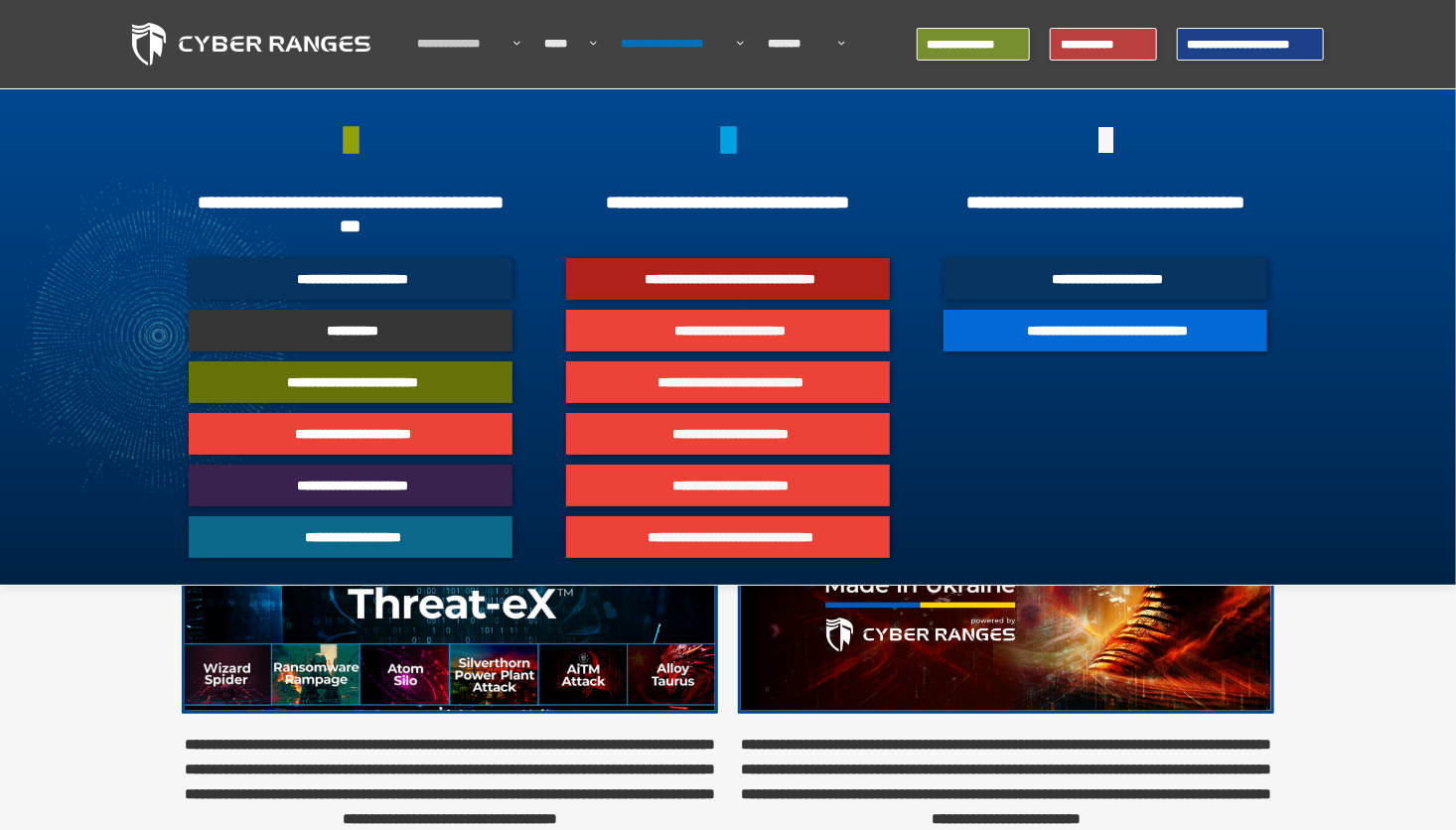 scroll, scrollTop: 0, scrollLeft: 0, axis: both 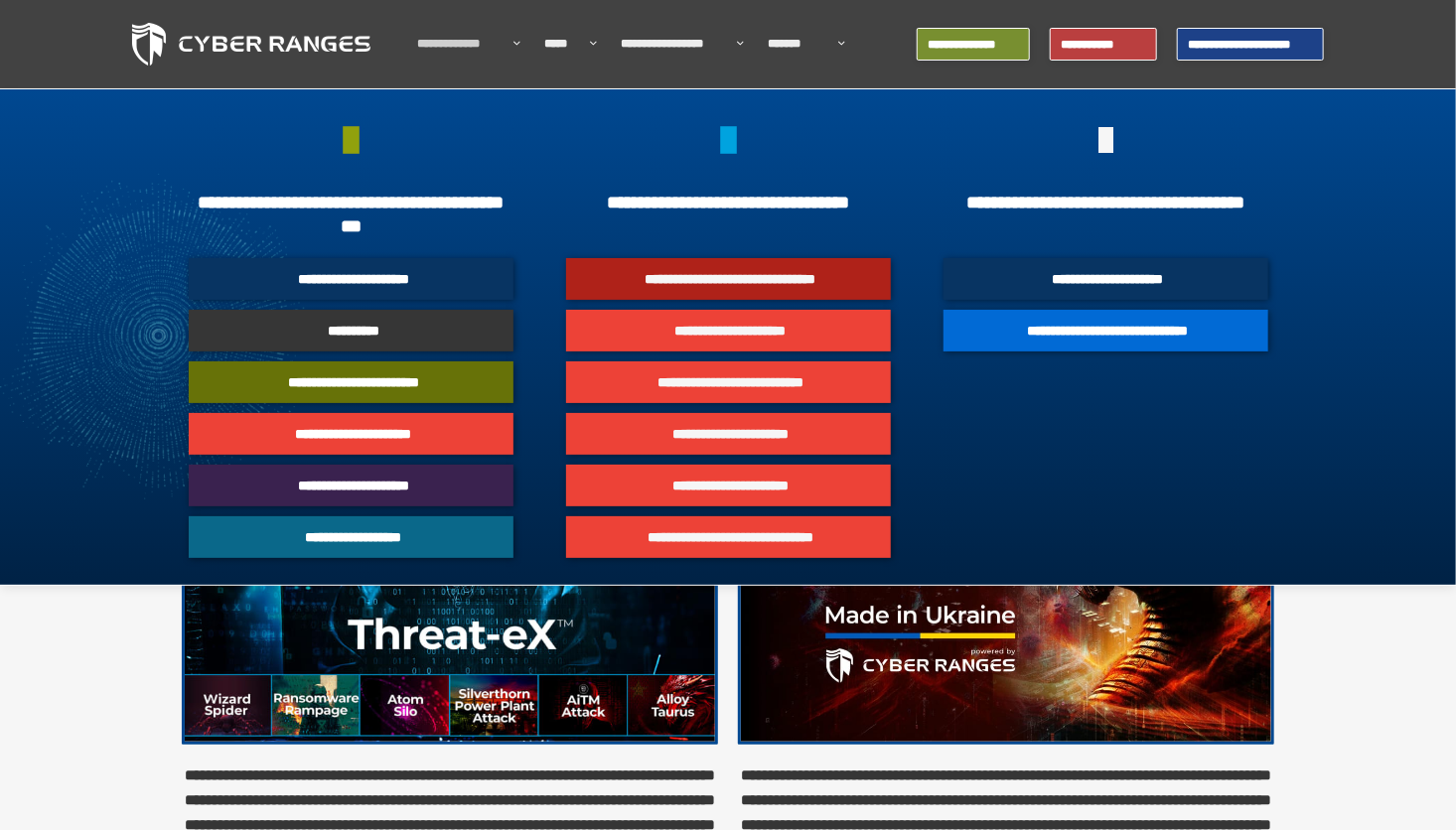 click on "**********" at bounding box center [460, 44] 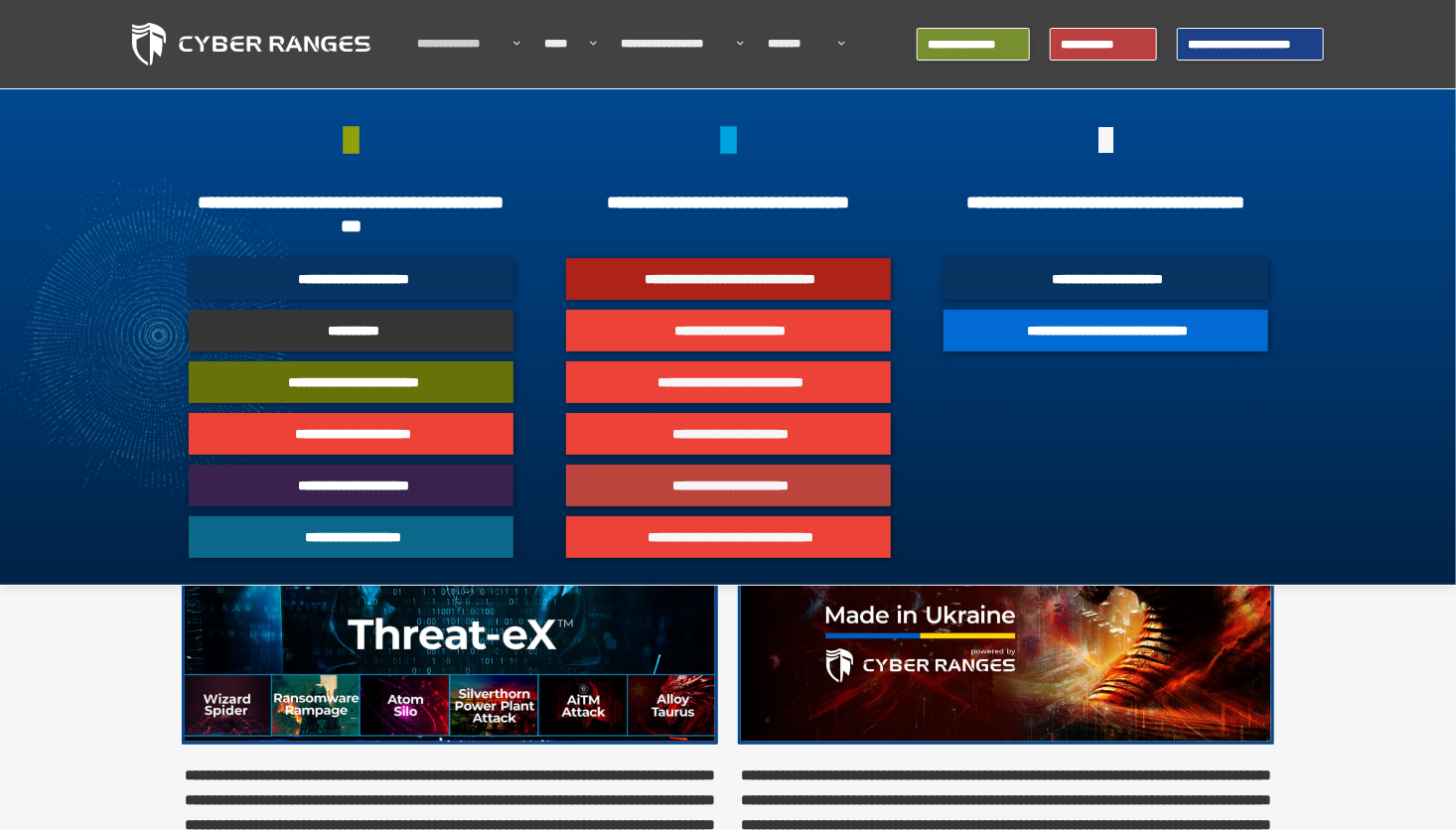 click on "**********" at bounding box center (730, 485) 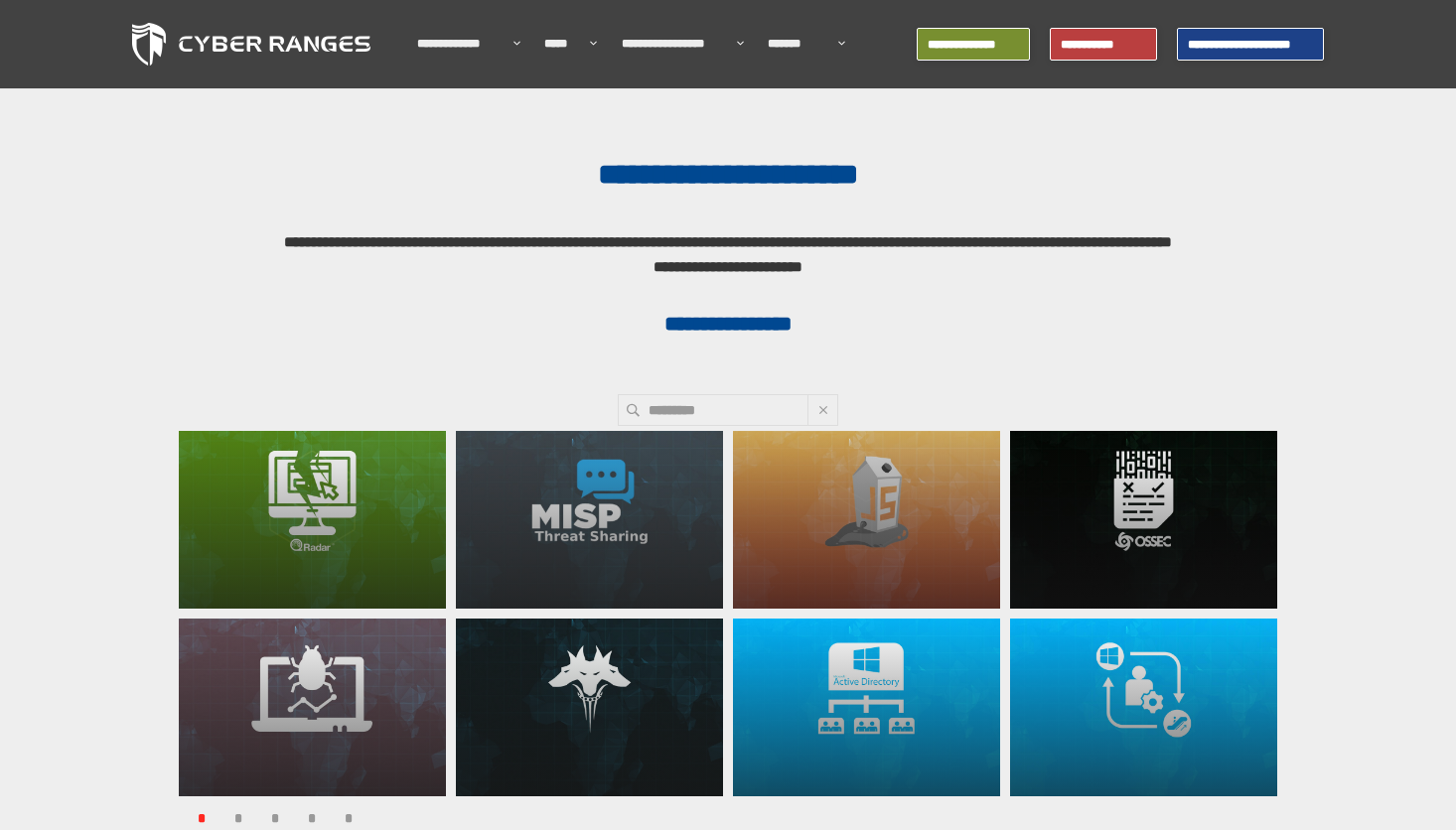 scroll, scrollTop: 0, scrollLeft: 0, axis: both 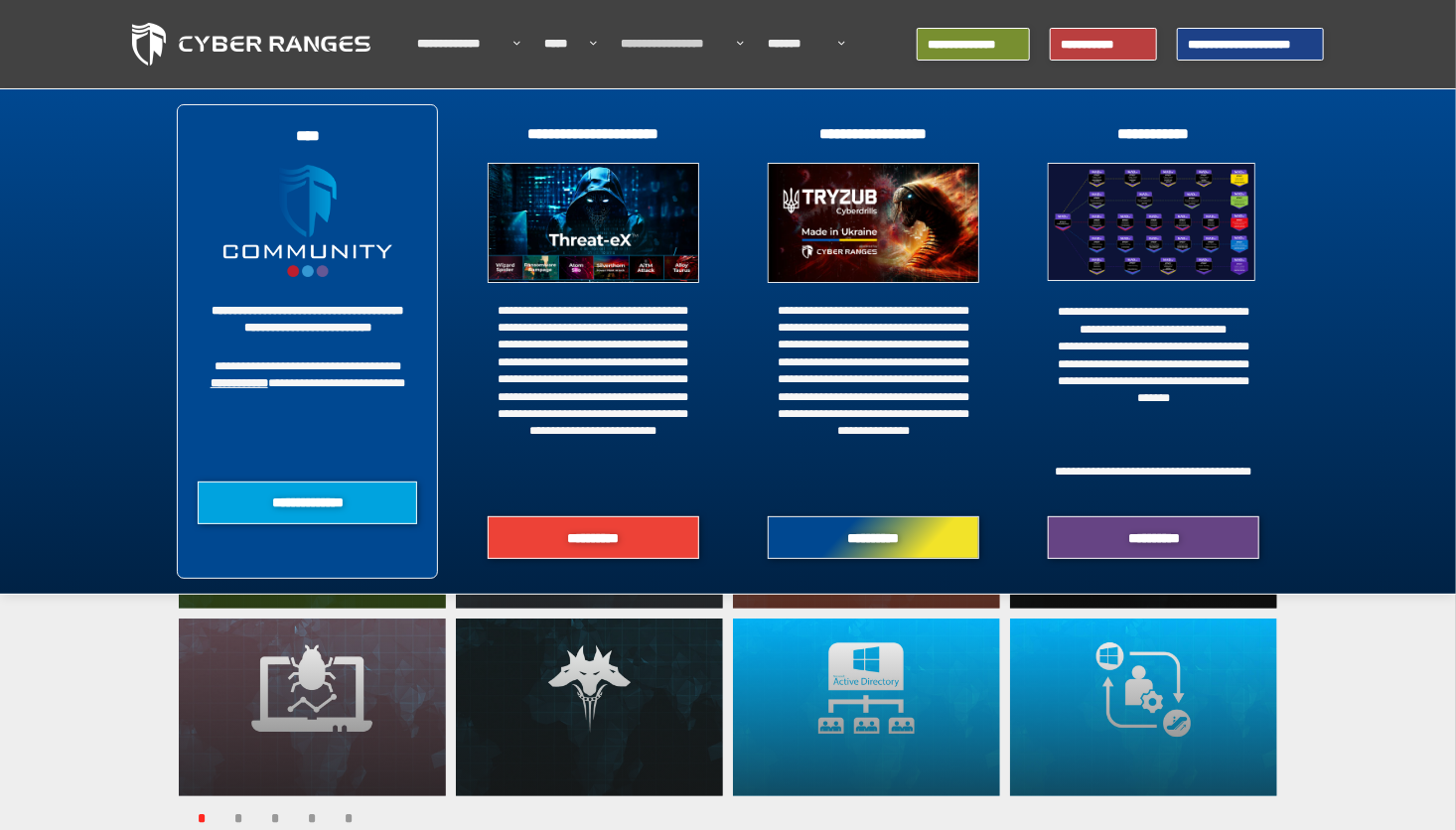 click on "**********" at bounding box center [674, 44] 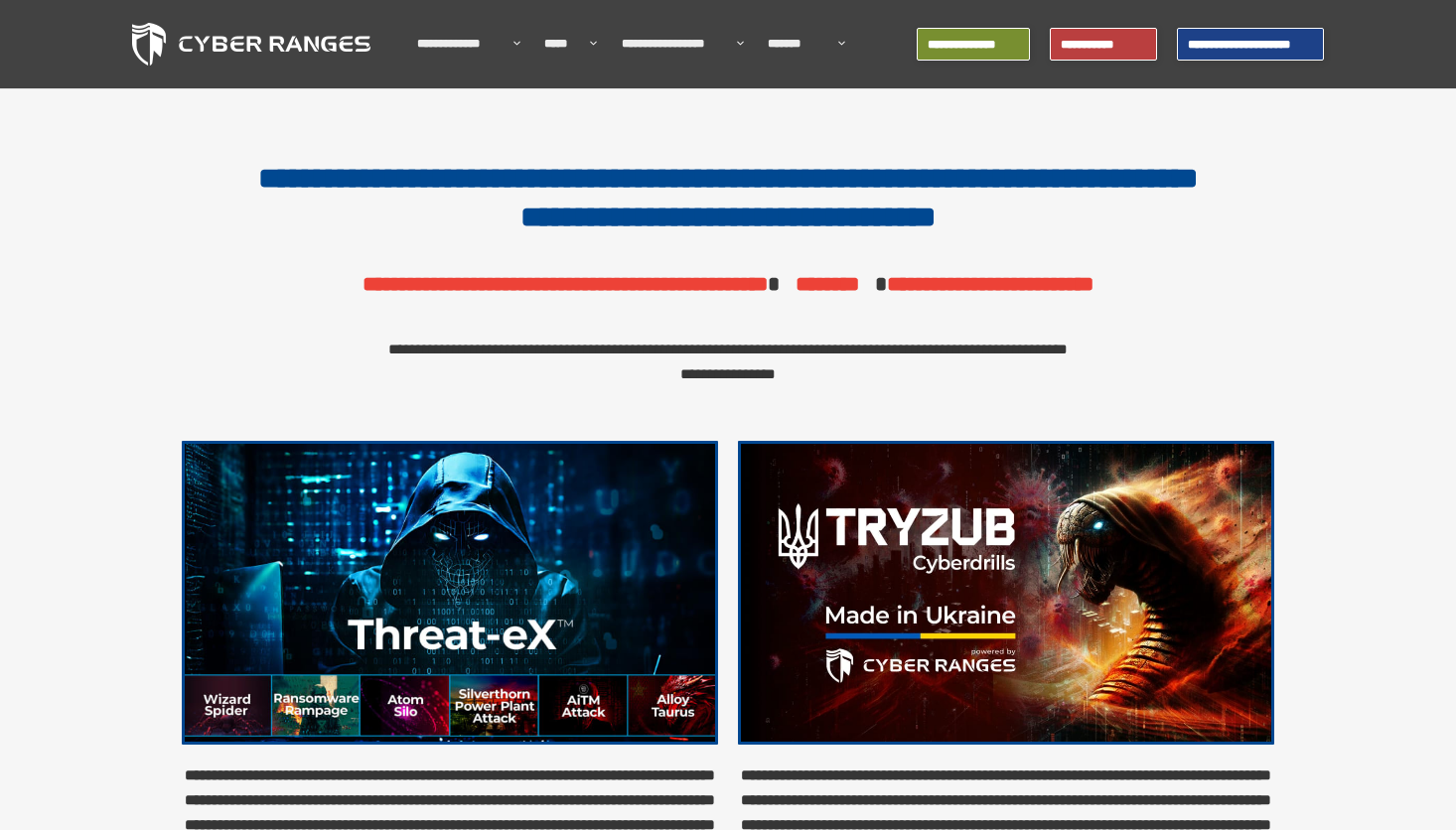 scroll, scrollTop: 0, scrollLeft: 0, axis: both 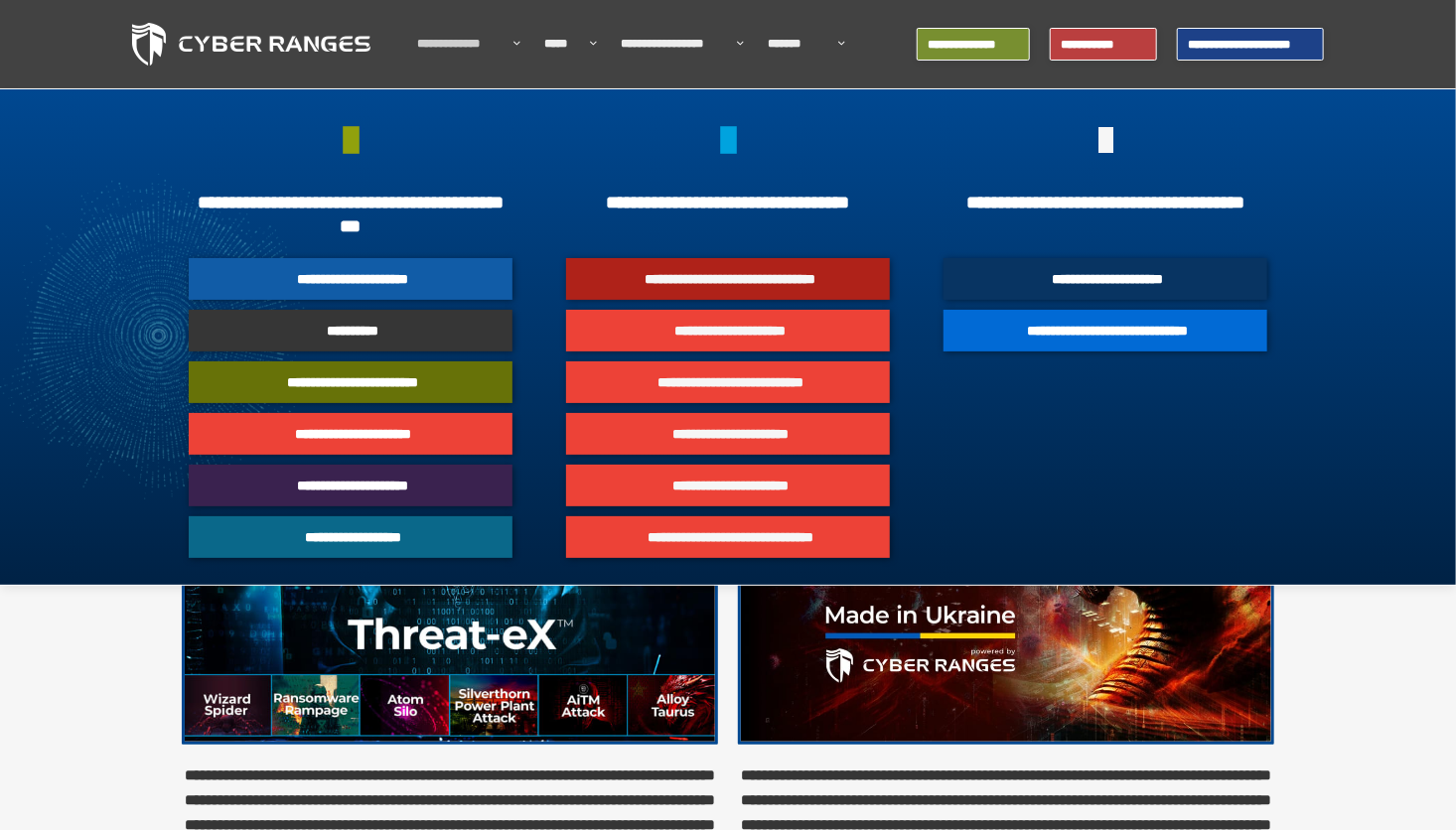 click on "**********" at bounding box center [351, 279] 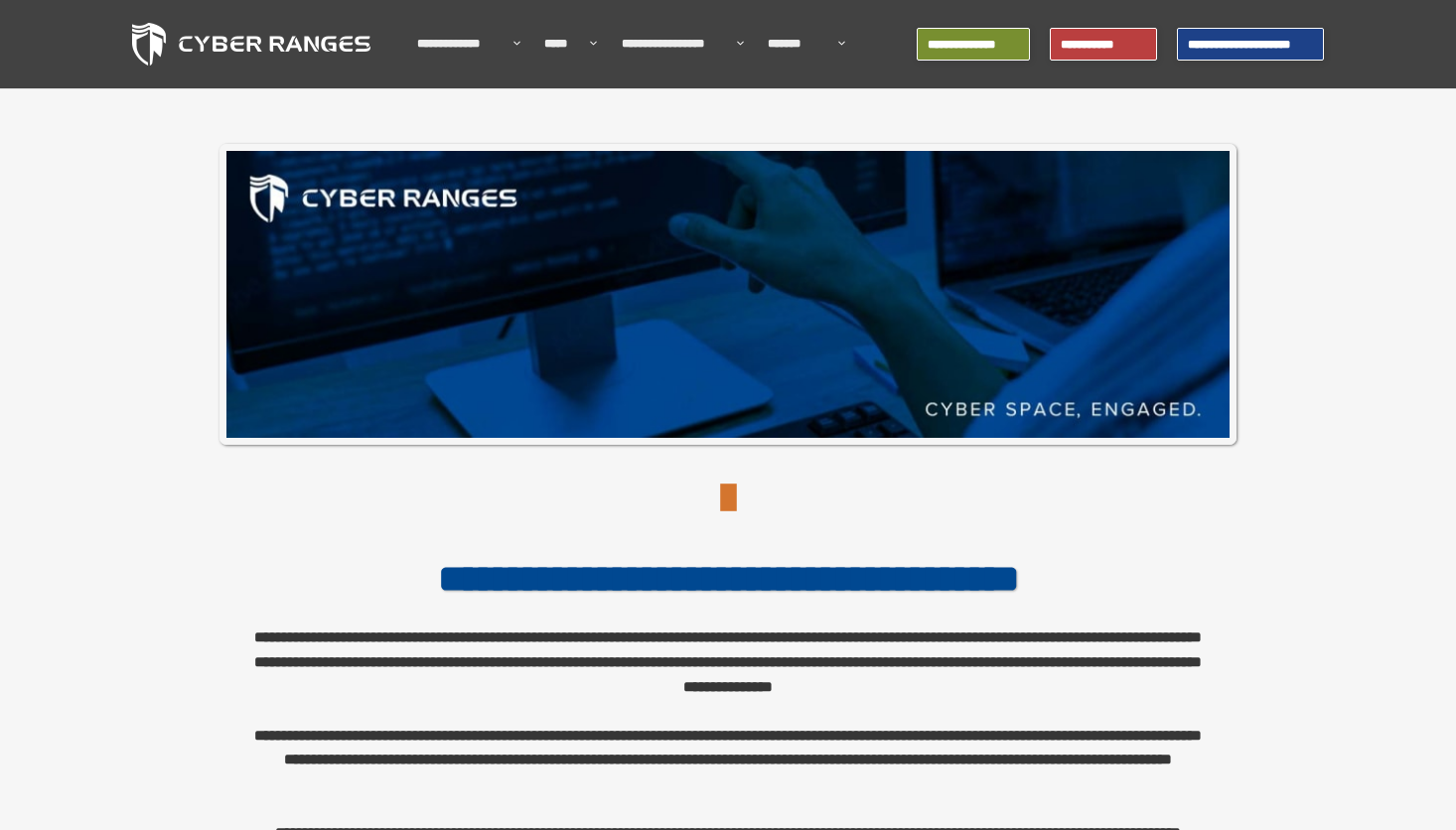 scroll, scrollTop: 0, scrollLeft: 0, axis: both 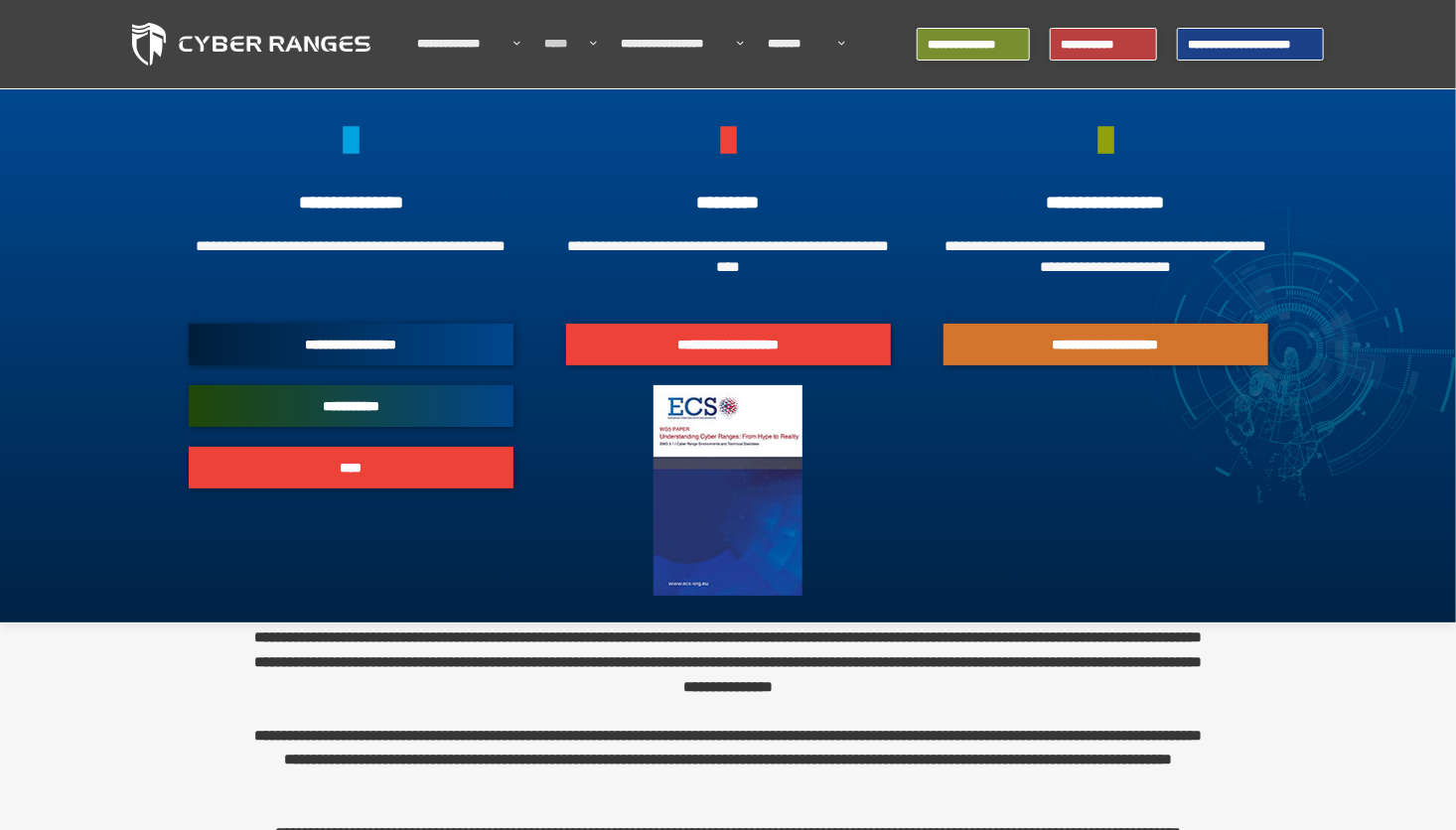 click on "*****" at bounding box center [562, 44] 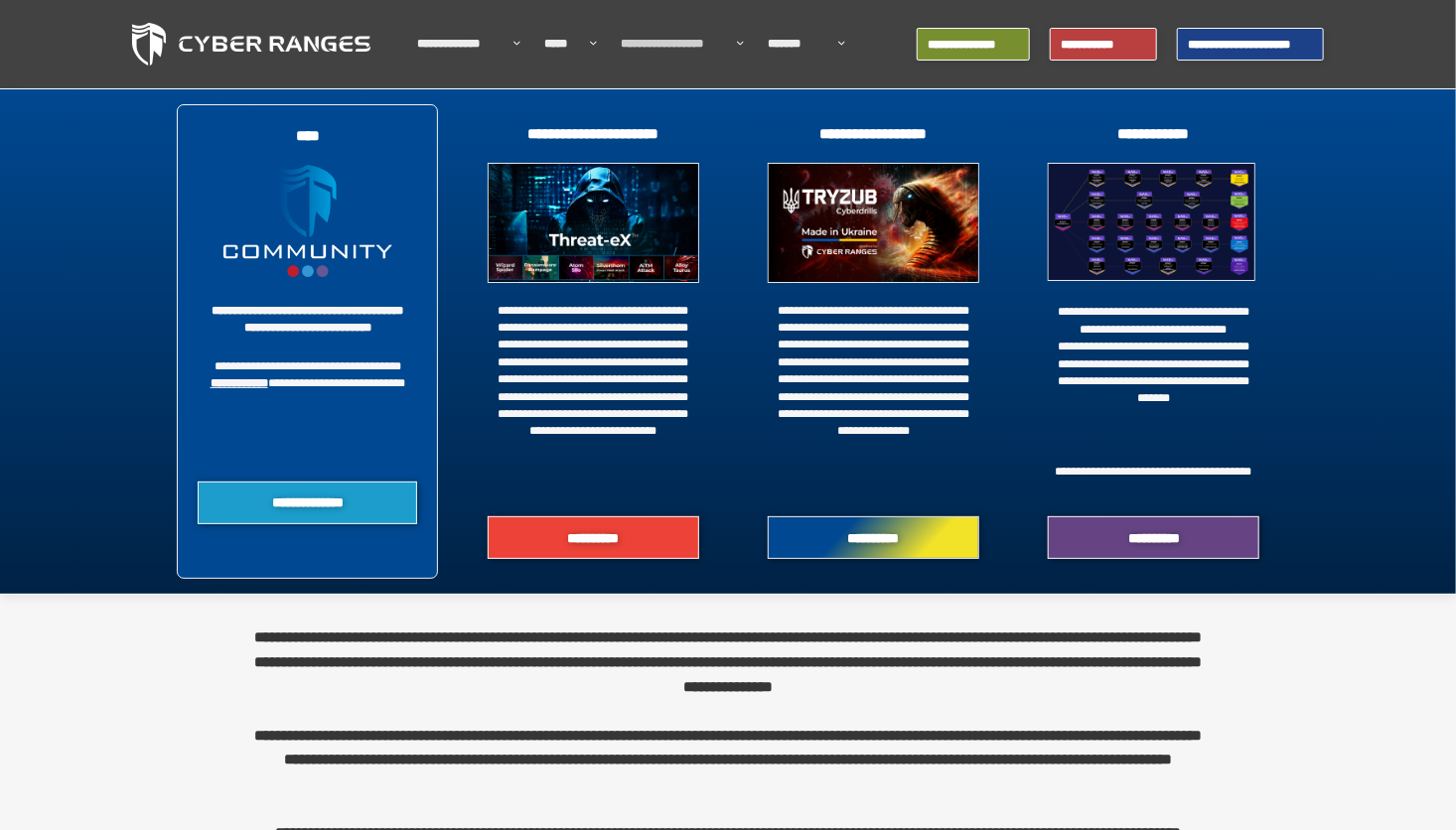 click on "**********" at bounding box center [308, 502] 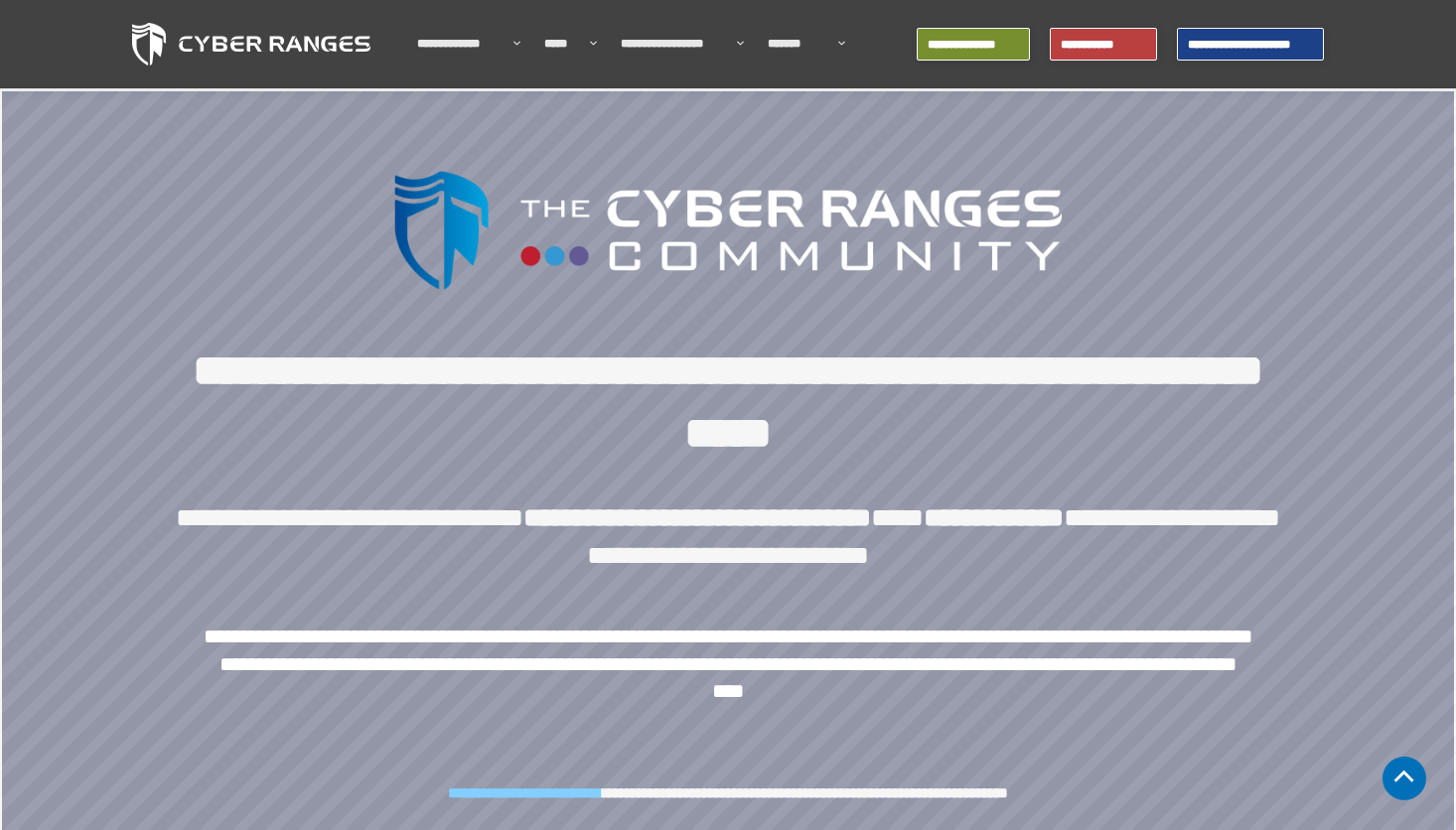 scroll, scrollTop: 496, scrollLeft: 0, axis: vertical 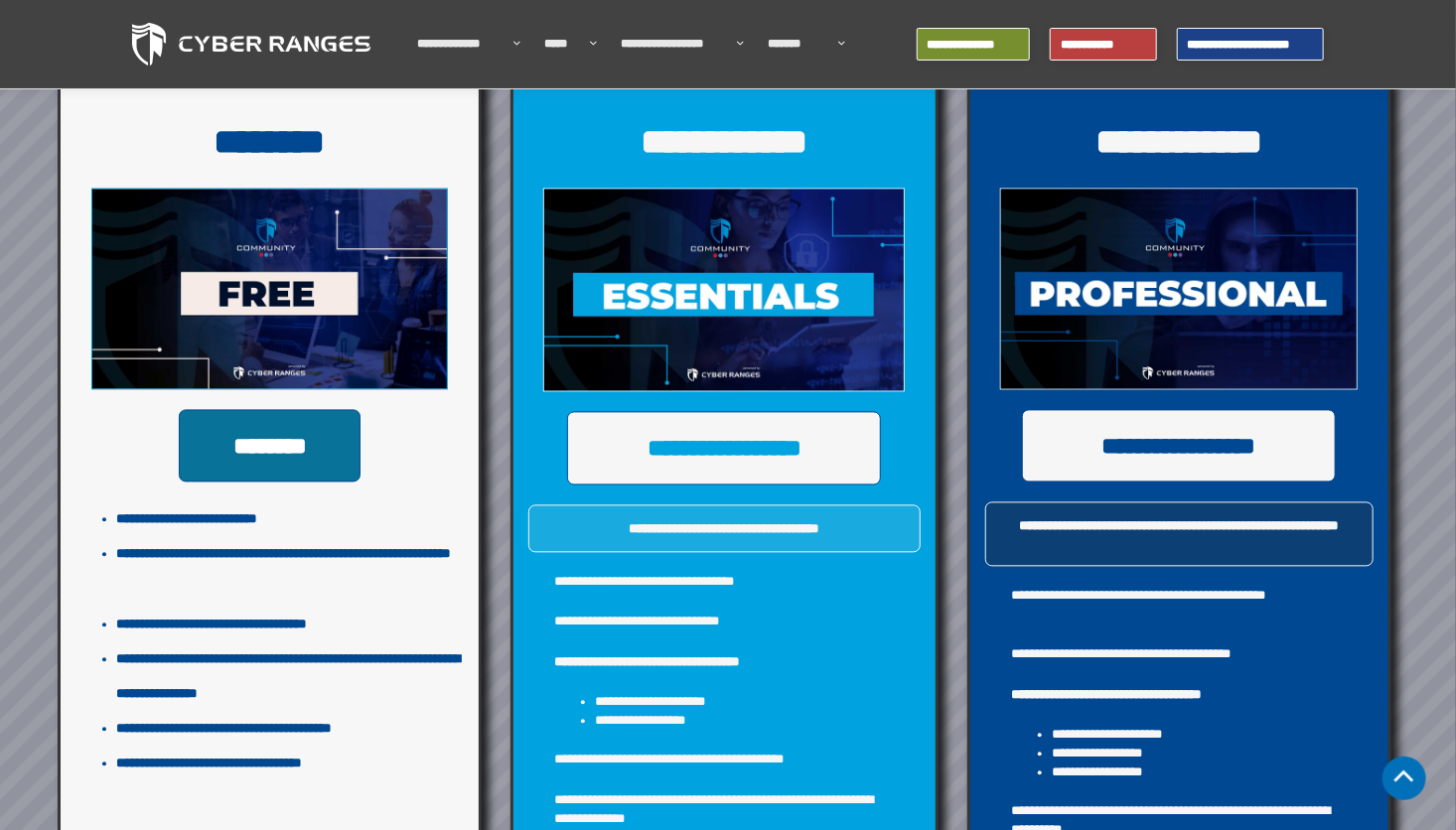 click on "********" at bounding box center [270, 447] 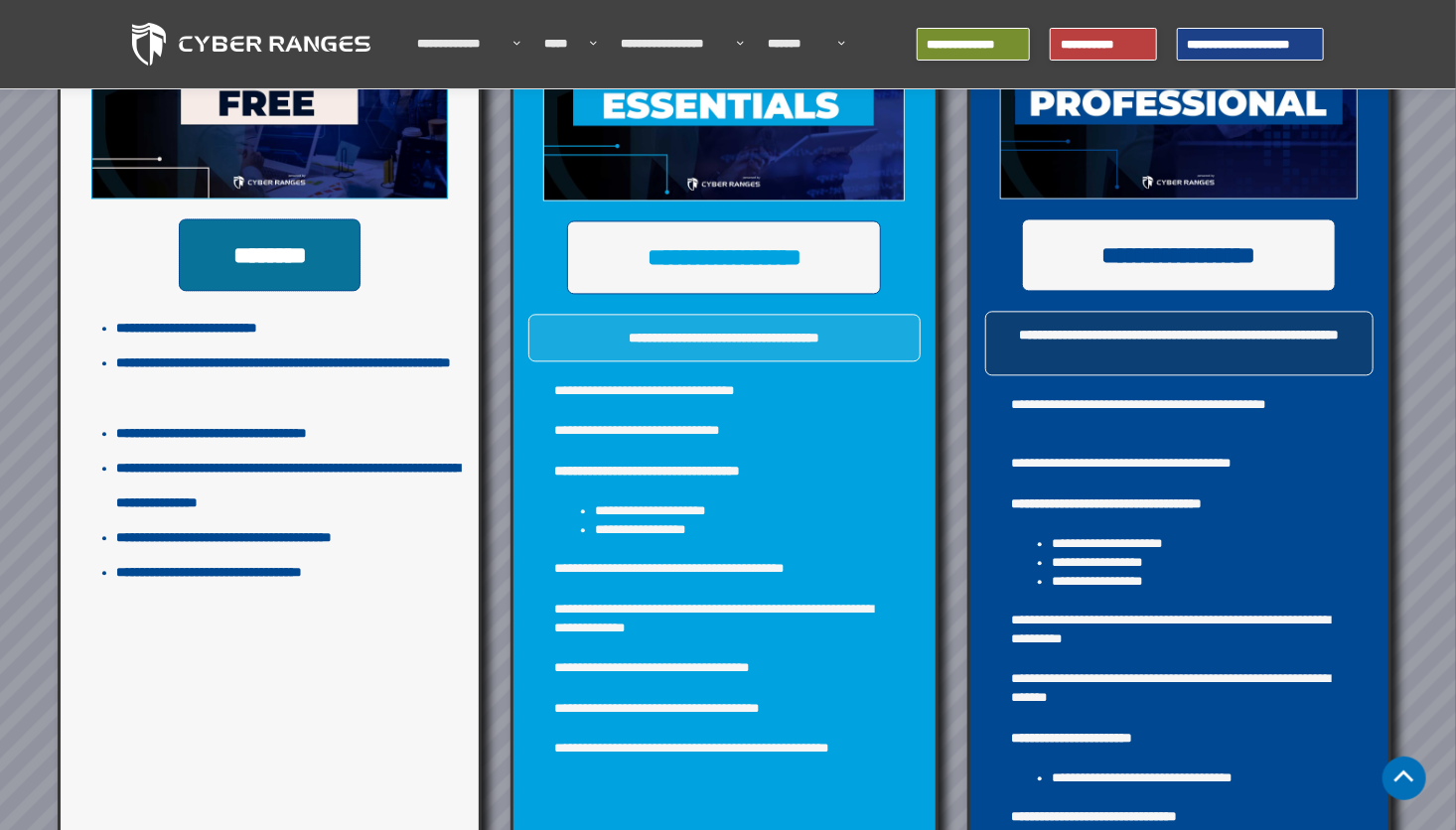 scroll, scrollTop: 1986, scrollLeft: 0, axis: vertical 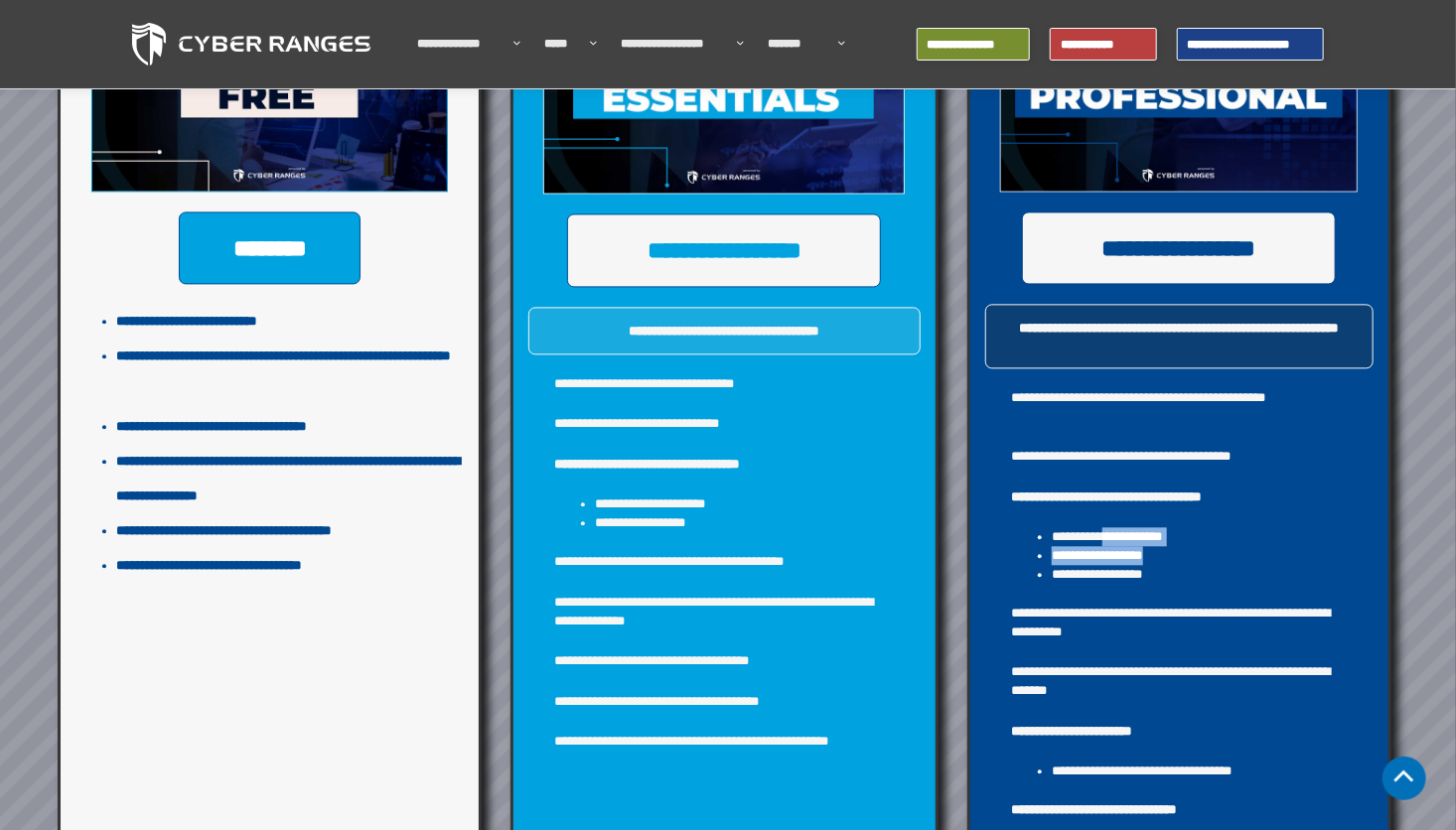drag, startPoint x: 1116, startPoint y: 534, endPoint x: 1225, endPoint y: 556, distance: 111.19802 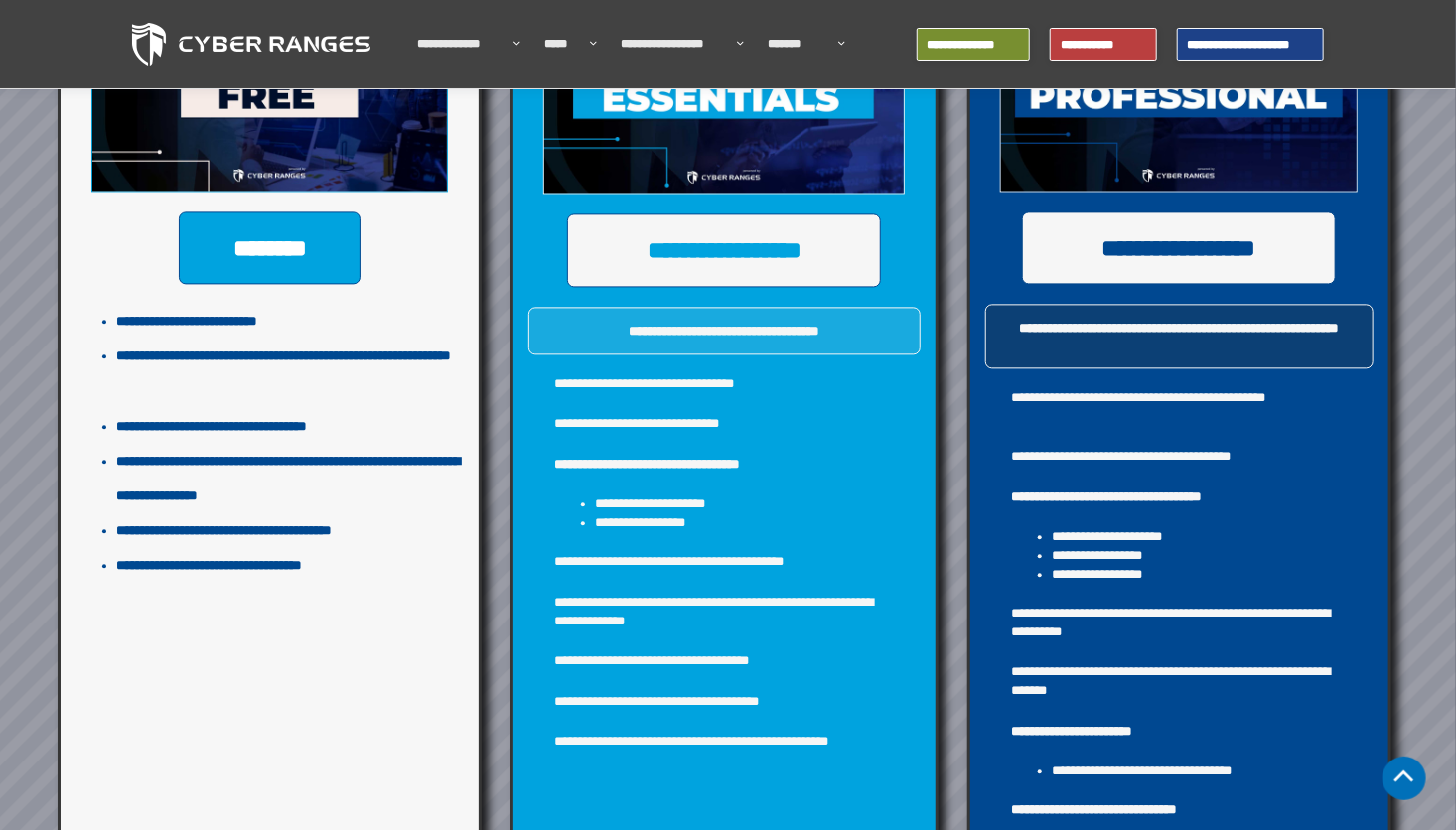 click on "**********" at bounding box center [1199, 574] 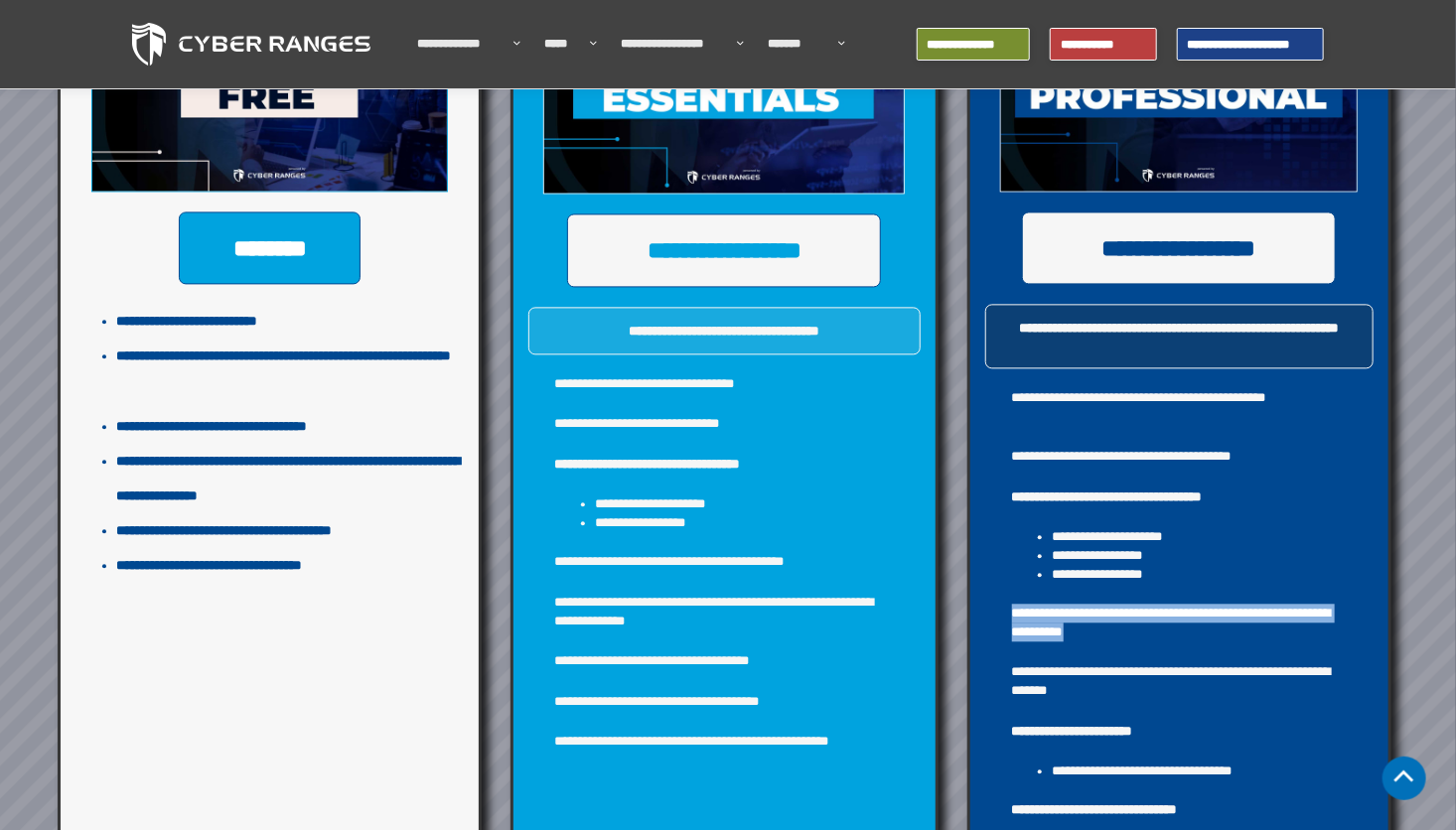 drag, startPoint x: 1012, startPoint y: 608, endPoint x: 1273, endPoint y: 624, distance: 261.48996 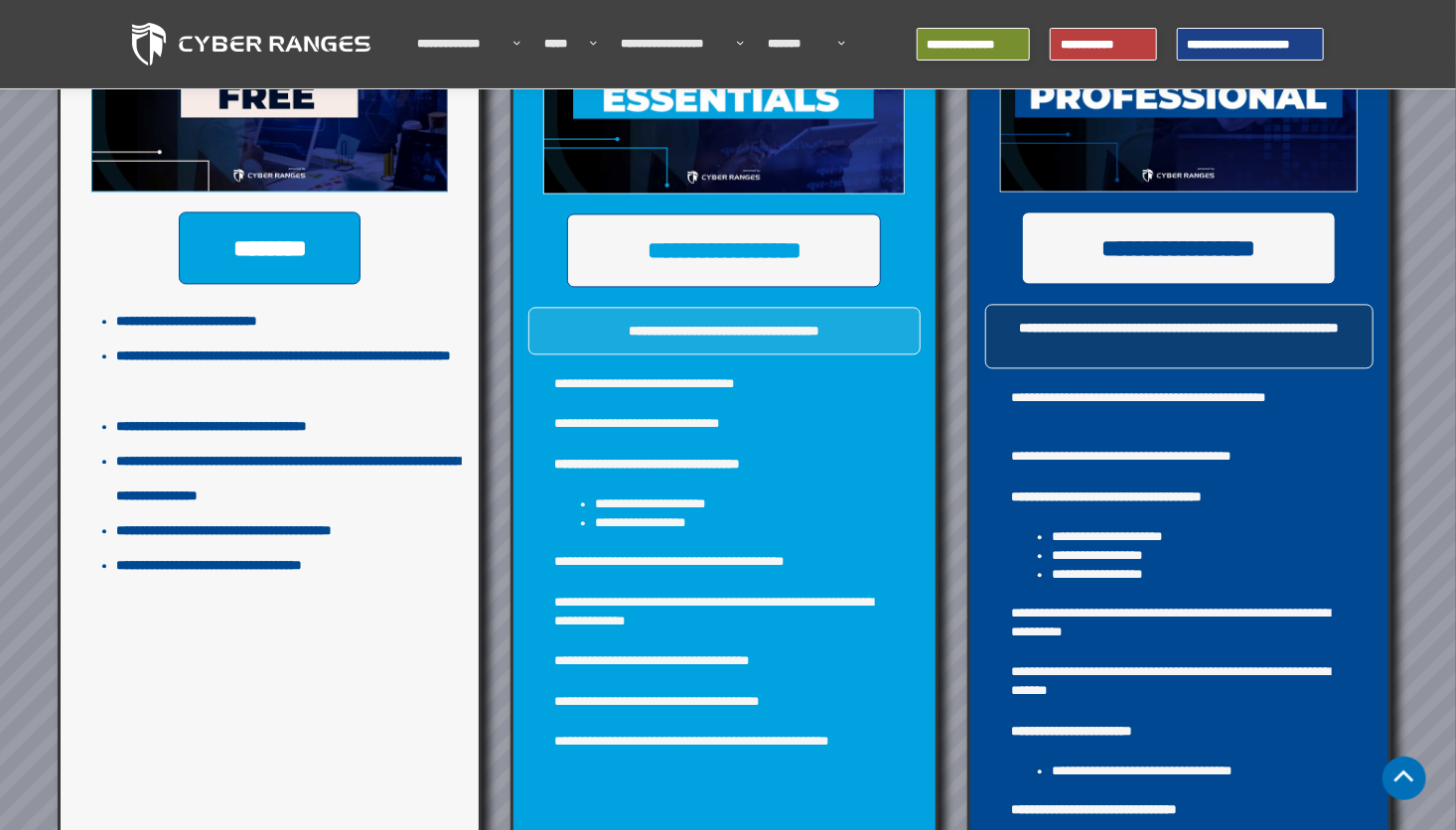 click on "**********" at bounding box center [1179, 681] 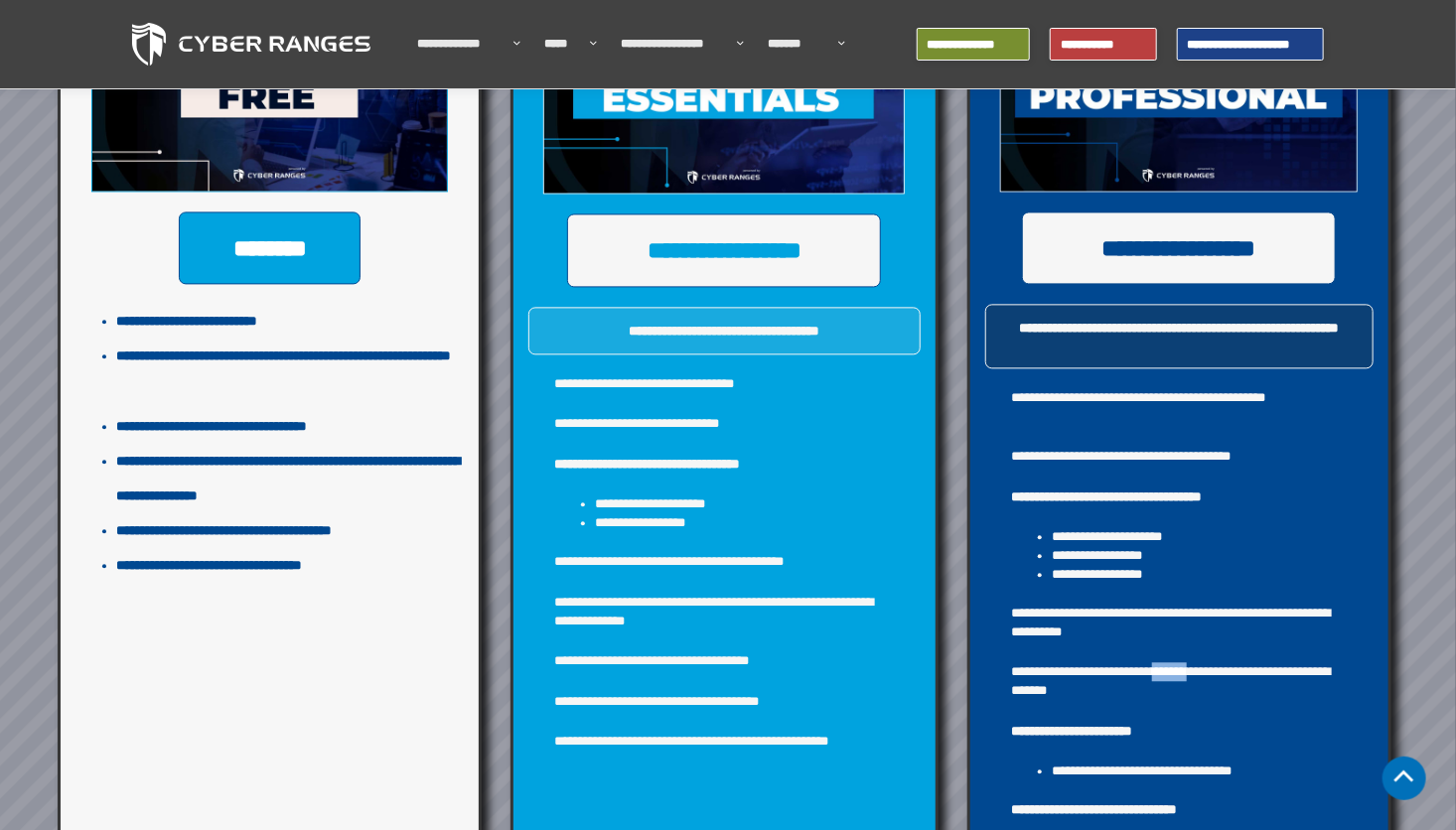 click on "**********" at bounding box center [1179, 681] 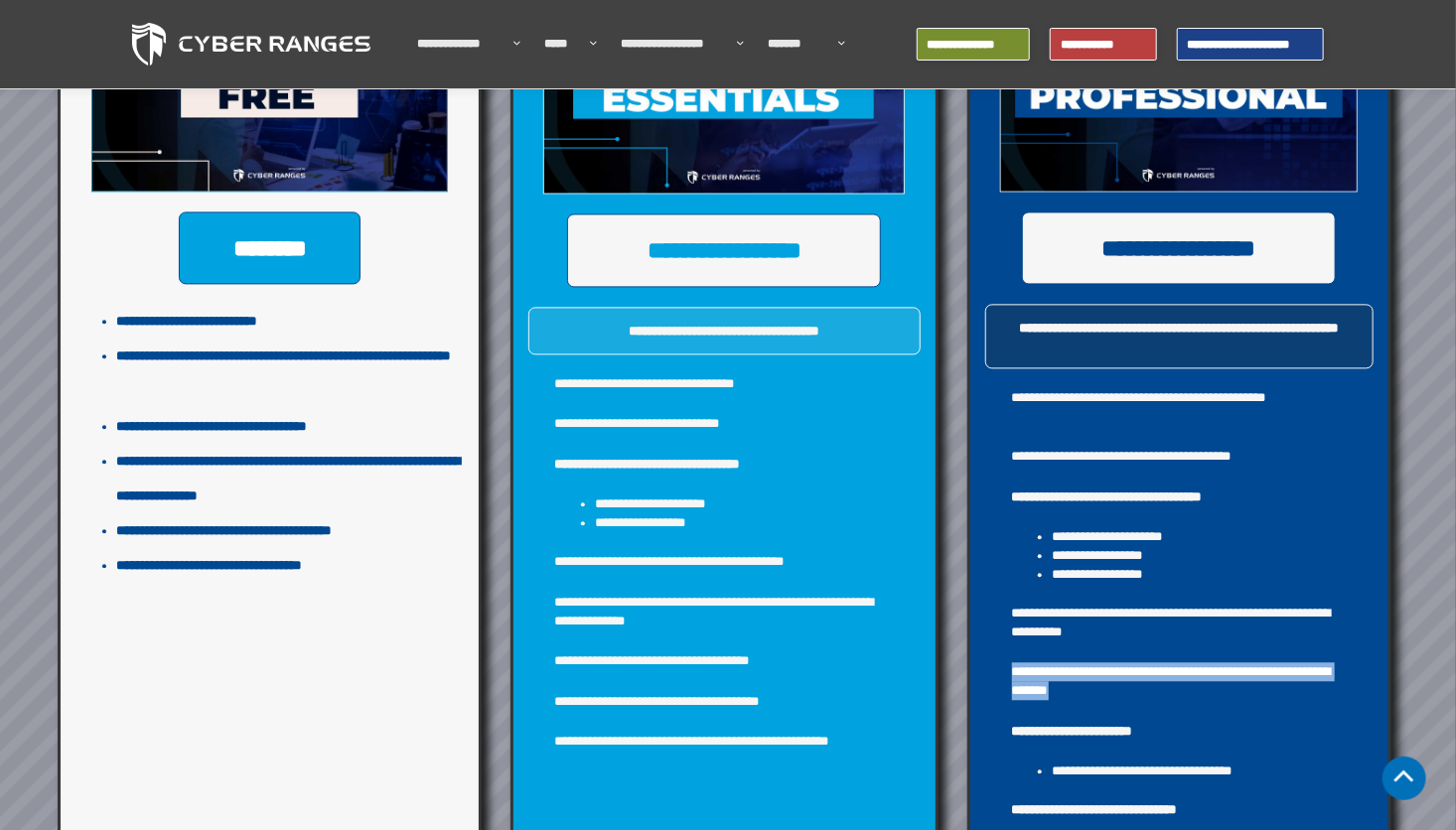 click on "**********" at bounding box center (1179, 681) 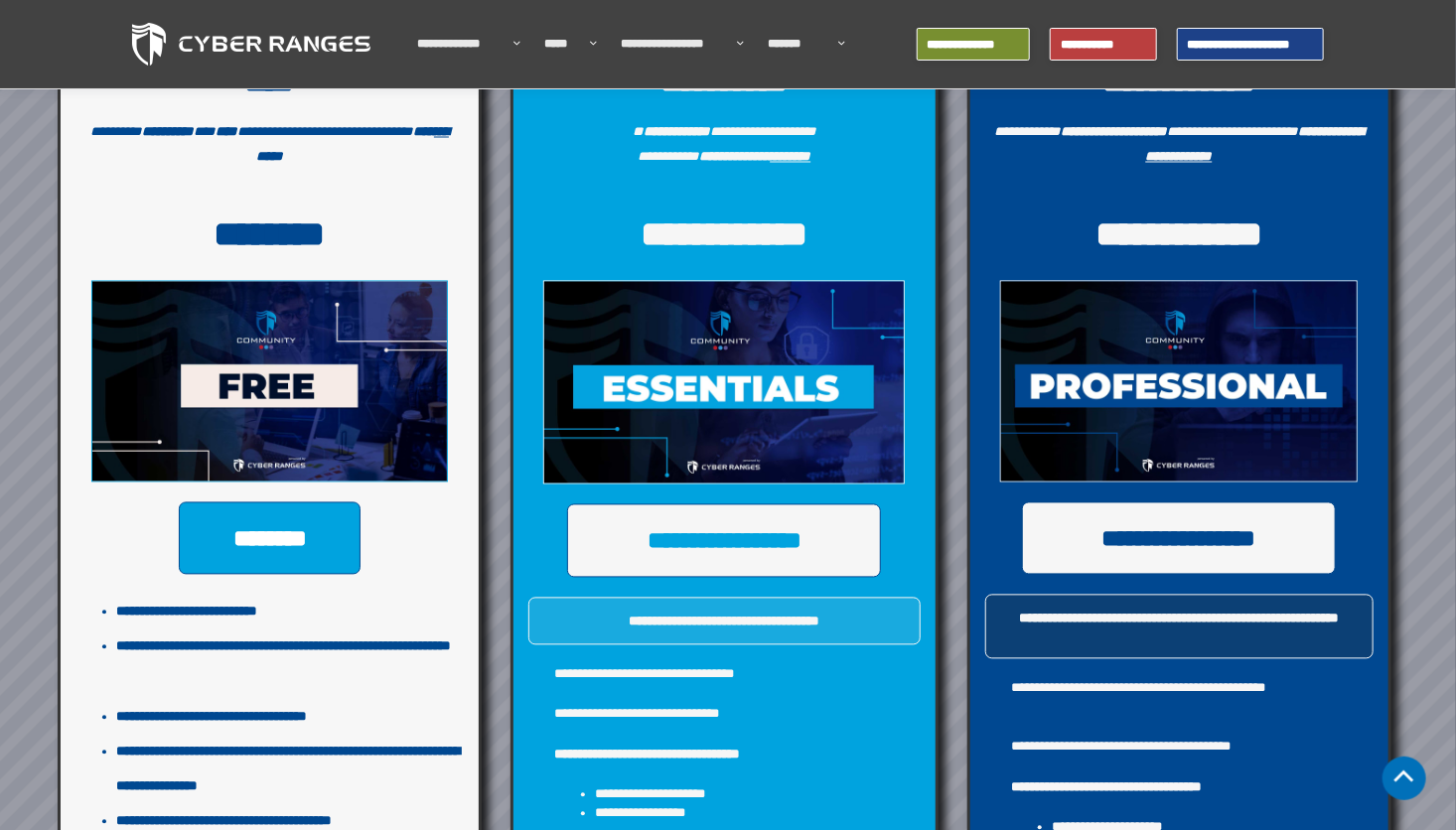 scroll, scrollTop: 1886, scrollLeft: 0, axis: vertical 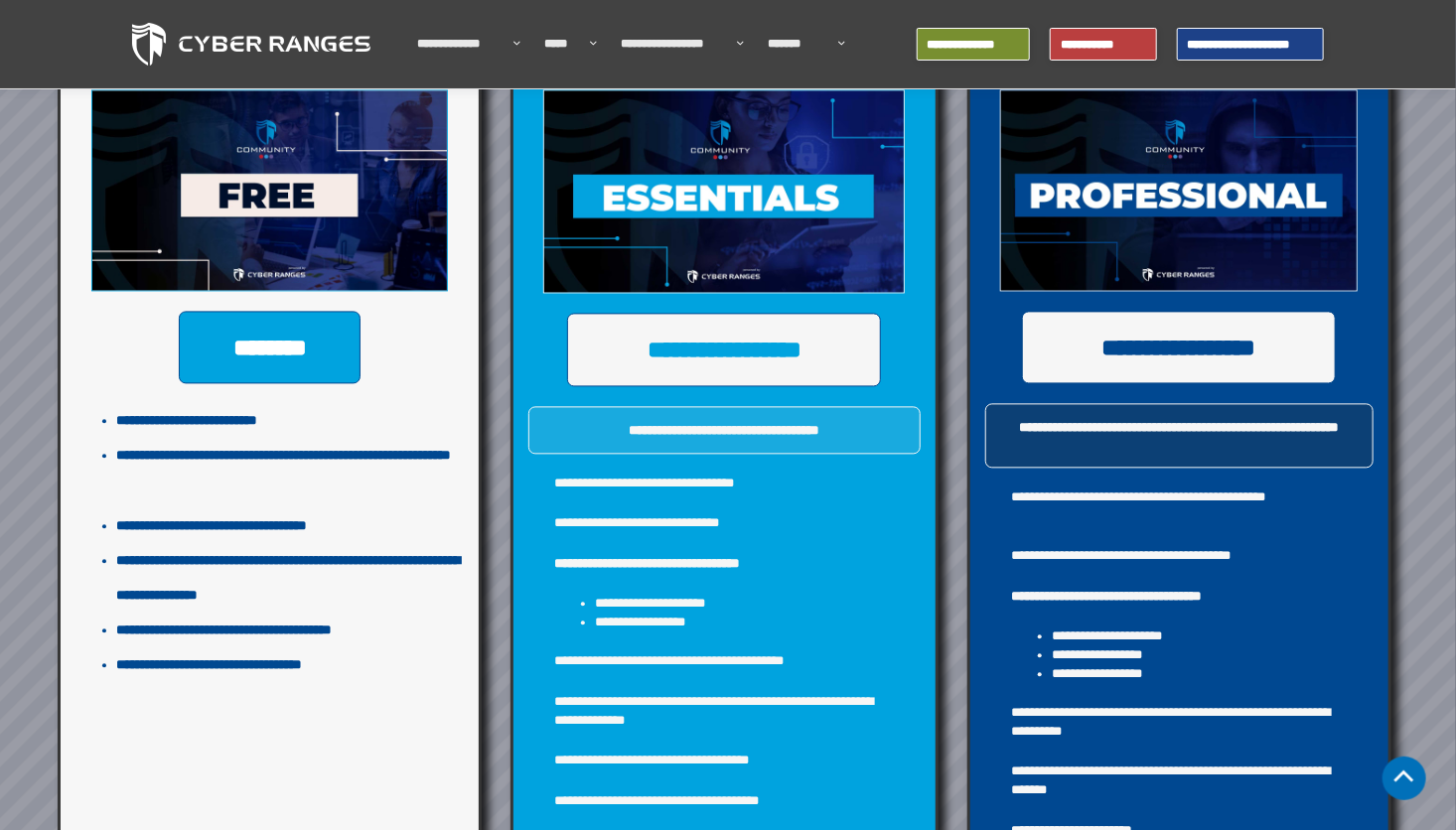 click on "**********" at bounding box center (1179, 506) 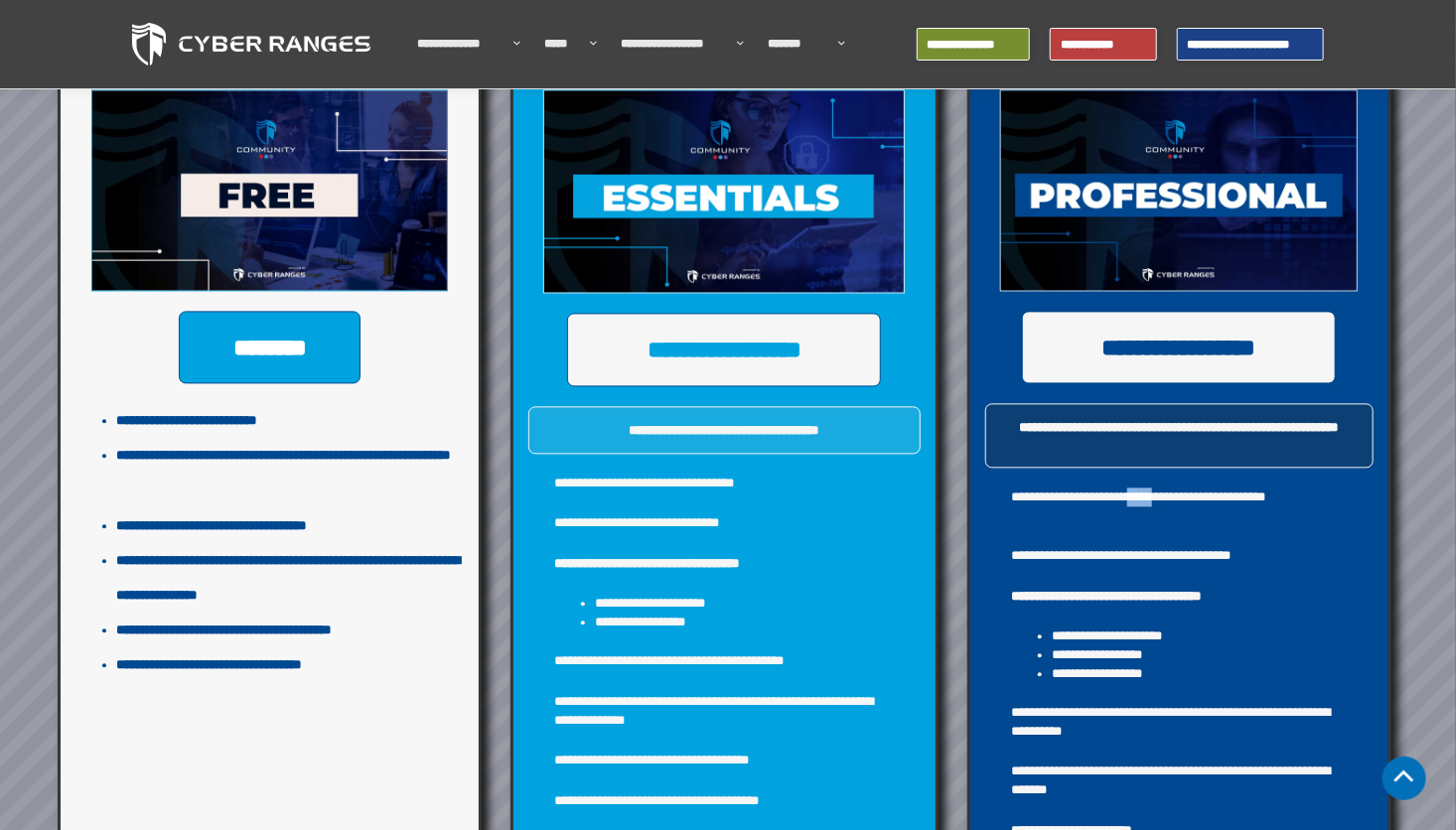 click on "**********" at bounding box center (1179, 506) 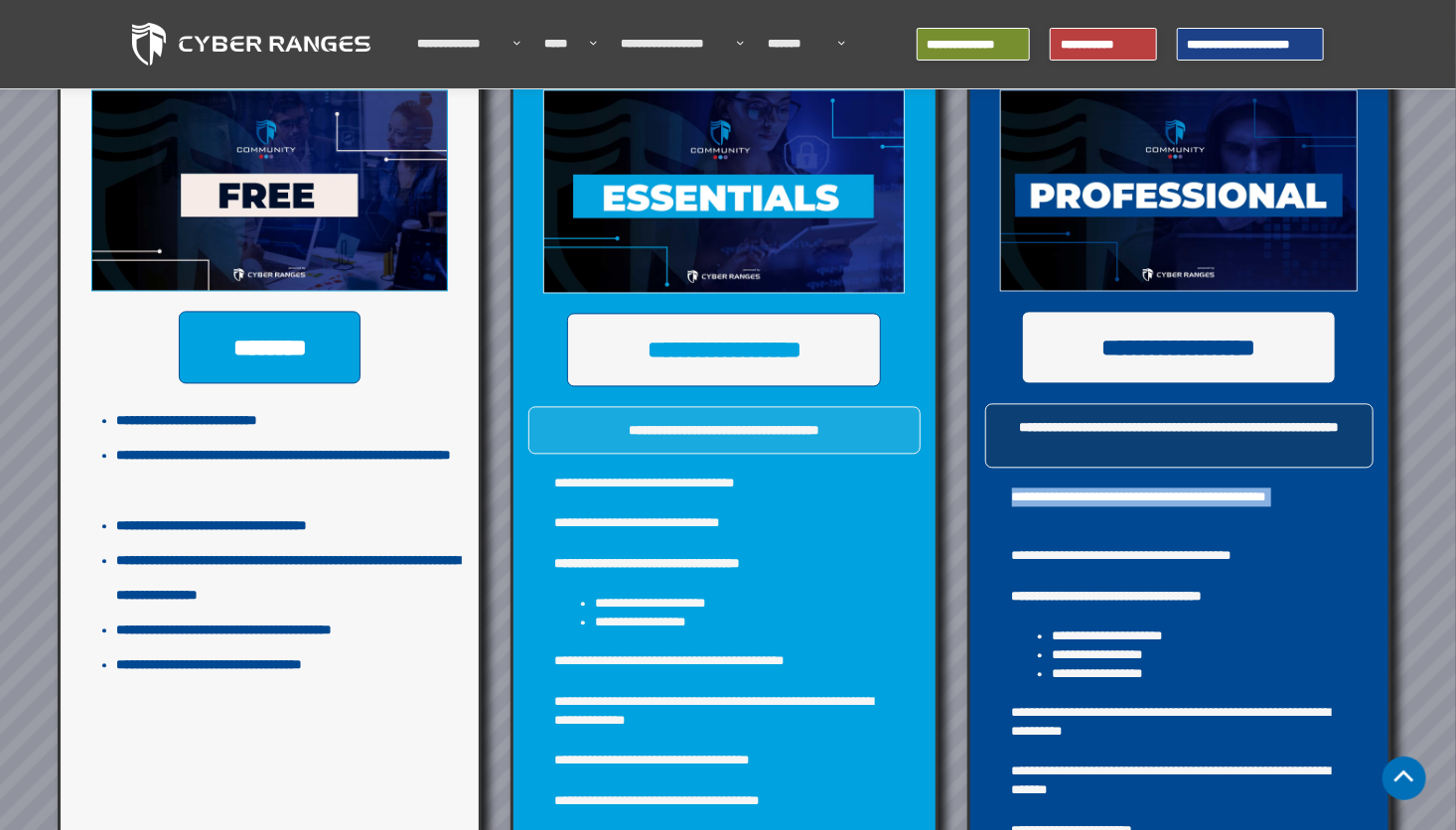 click on "**********" at bounding box center [1179, 506] 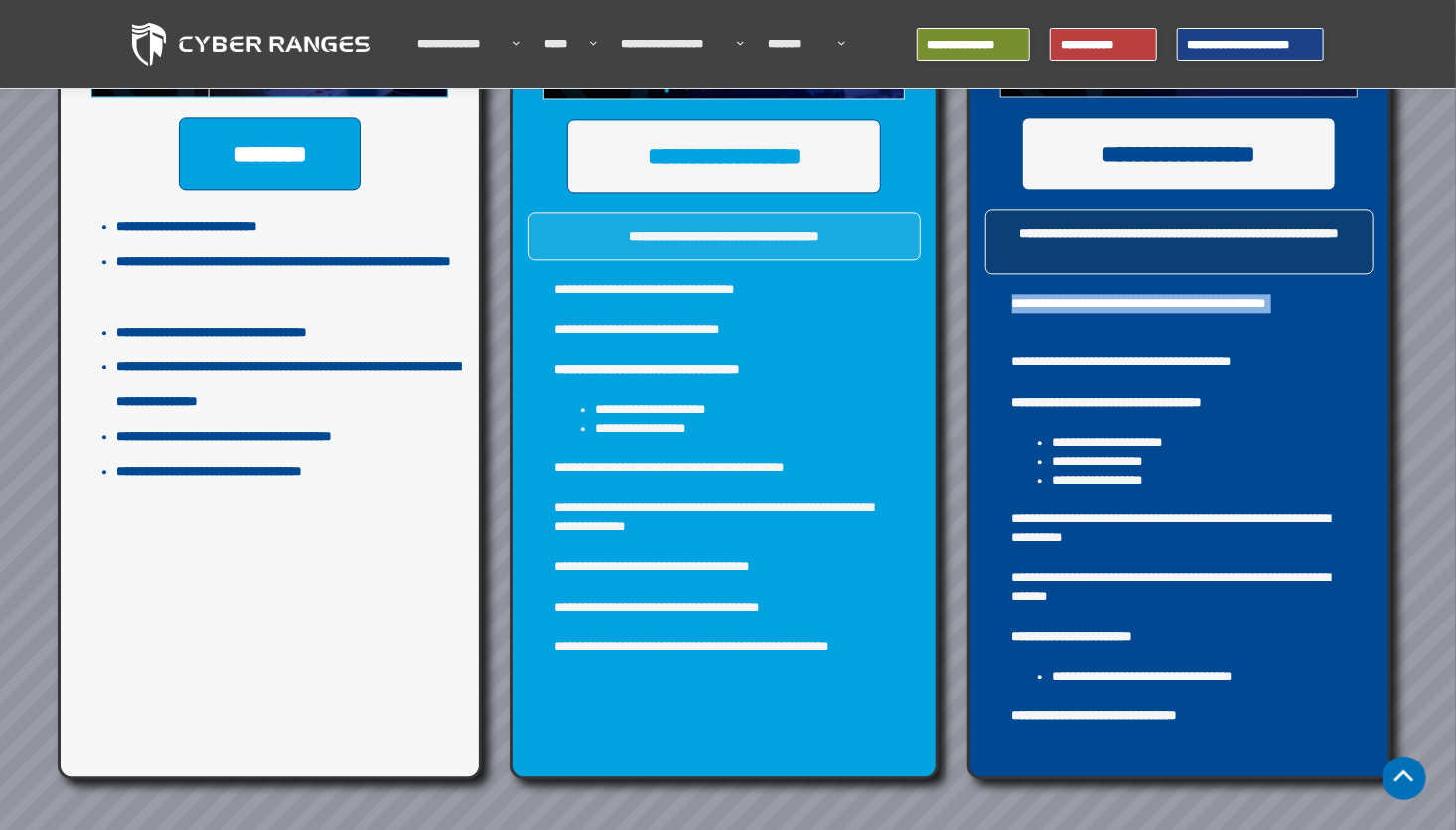scroll, scrollTop: 2085, scrollLeft: 0, axis: vertical 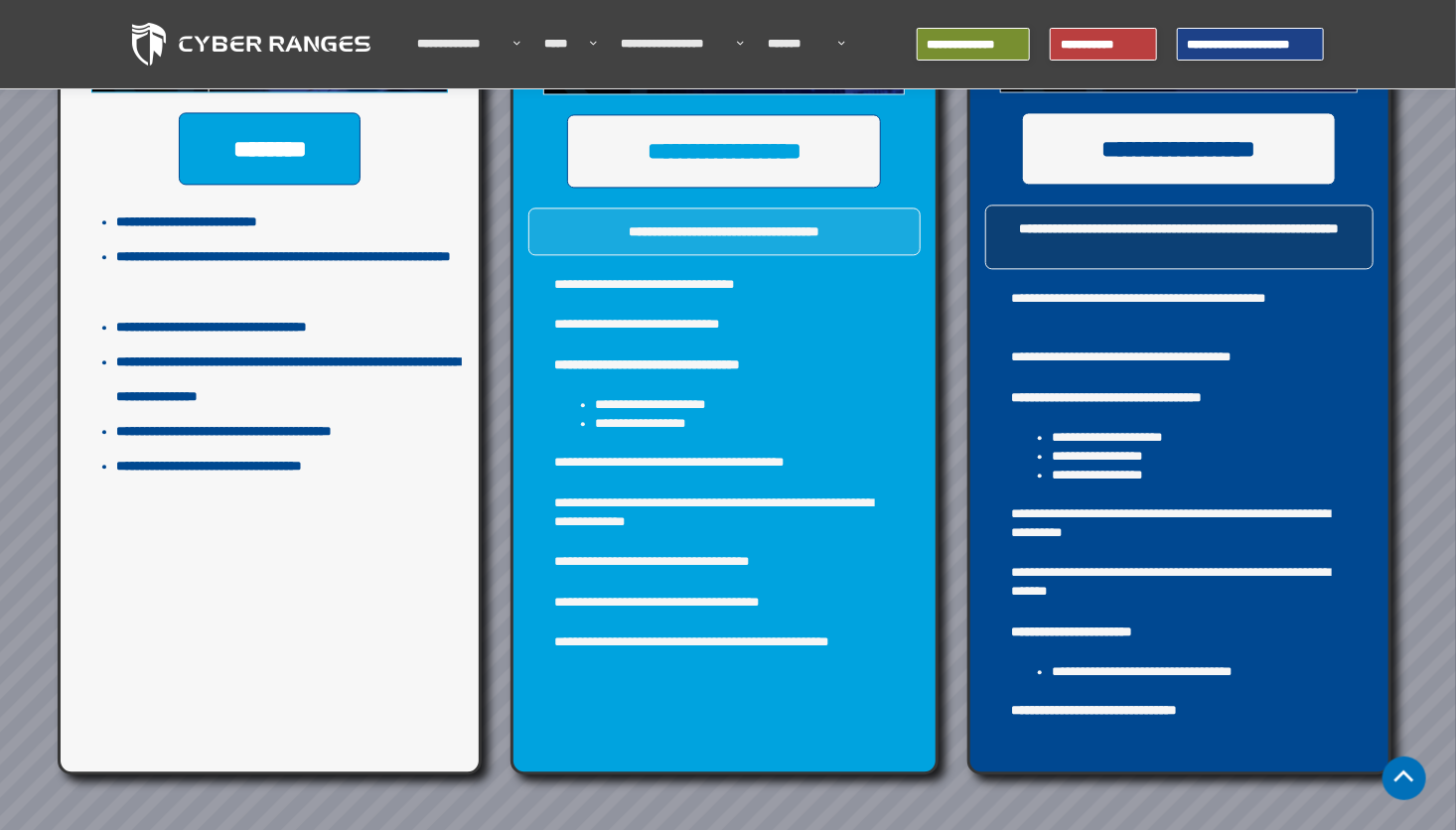 click on "**********" at bounding box center (1179, 523) 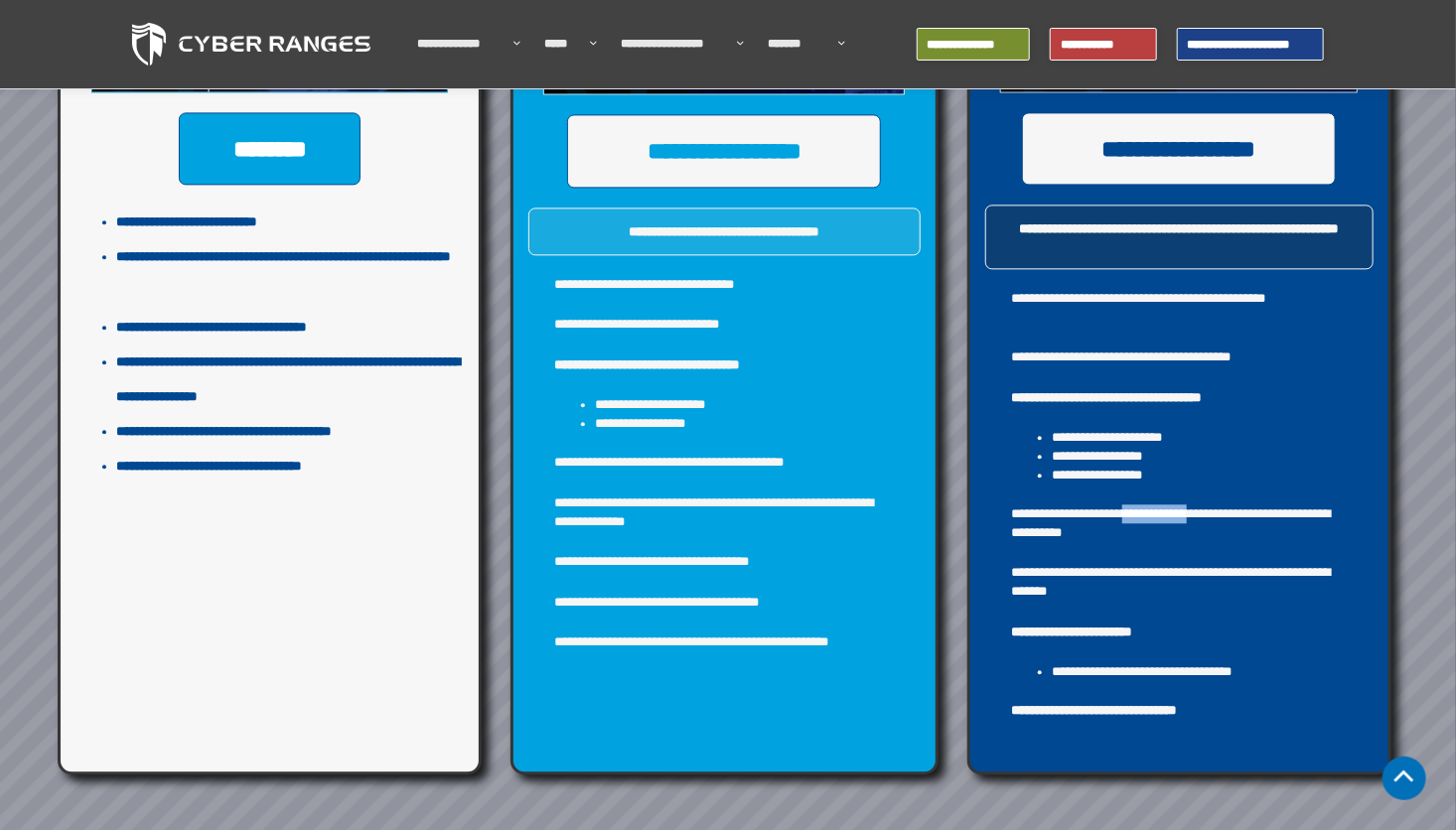 click on "**********" at bounding box center (1179, 504) 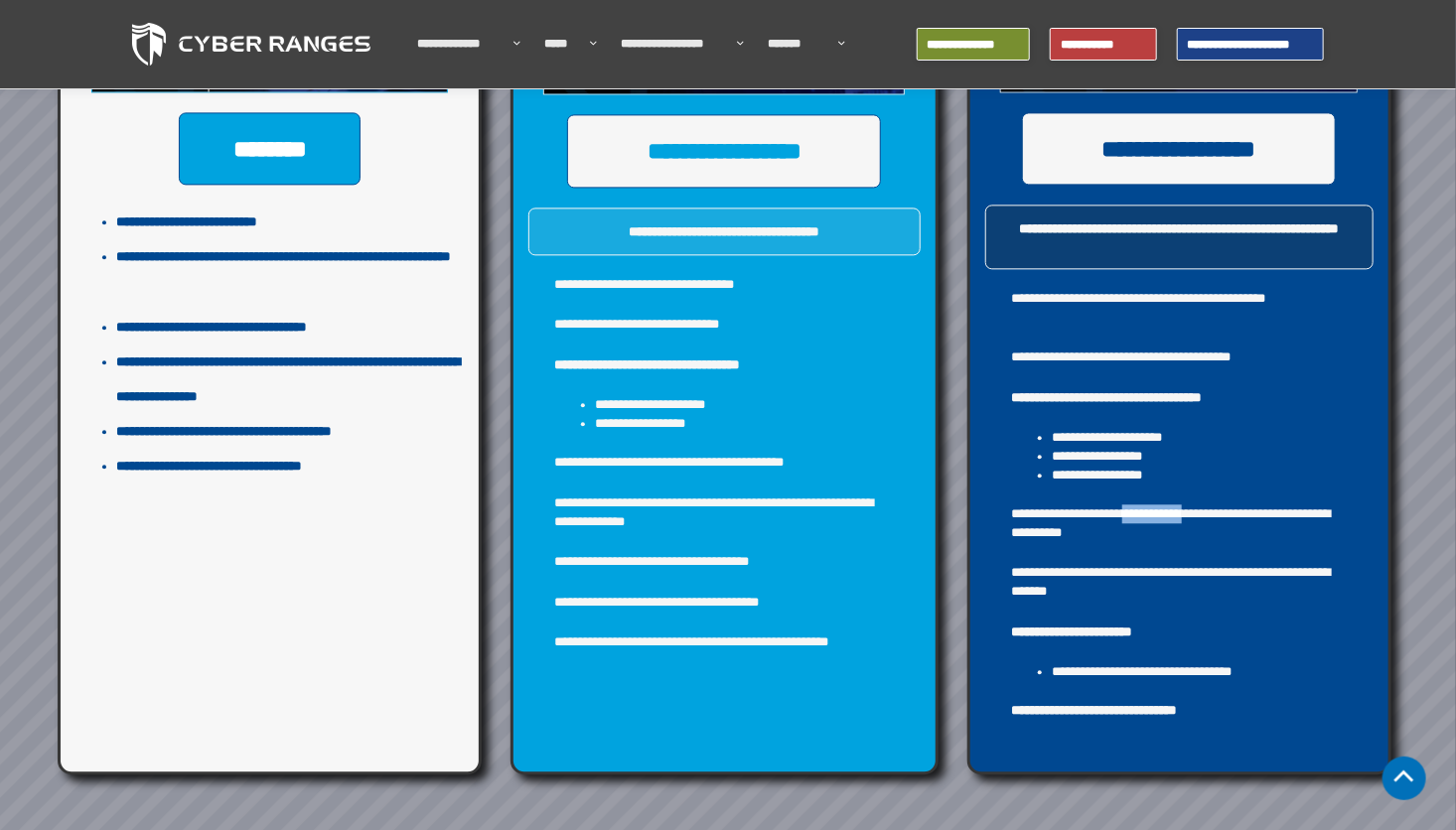 click on "**********" at bounding box center [1179, 504] 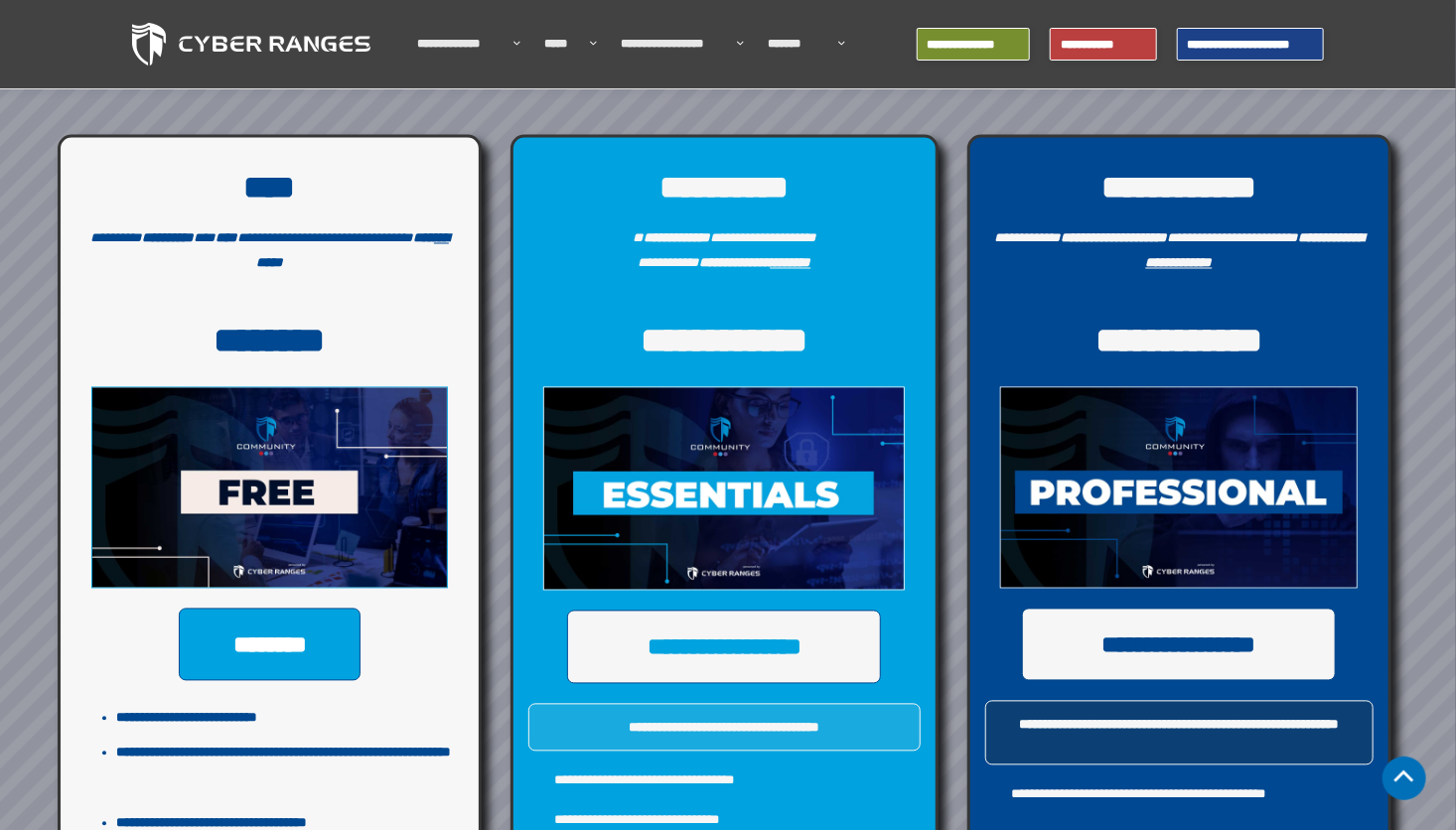 scroll, scrollTop: 1092, scrollLeft: 0, axis: vertical 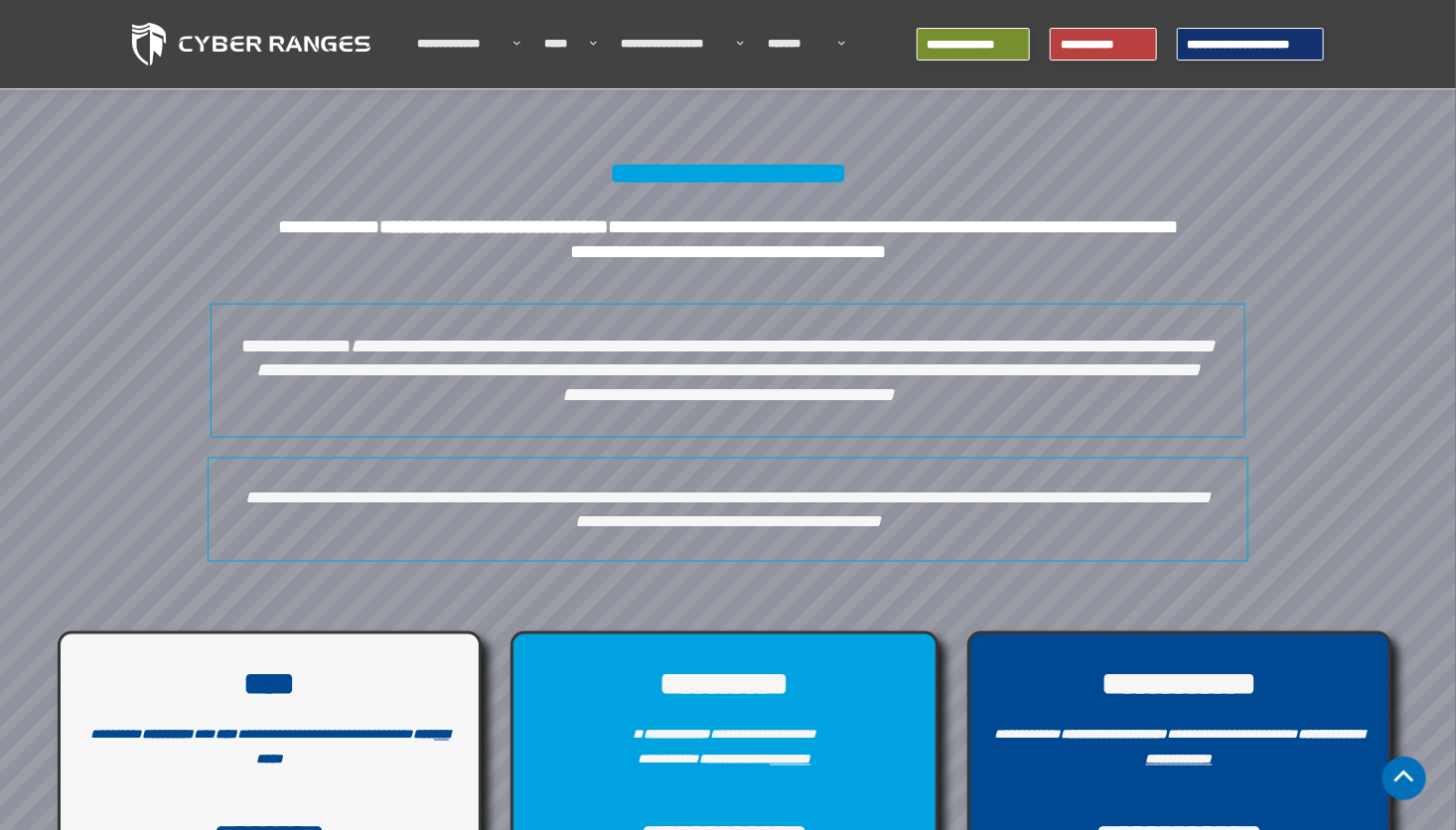 click on "**********" at bounding box center (1250, 45) 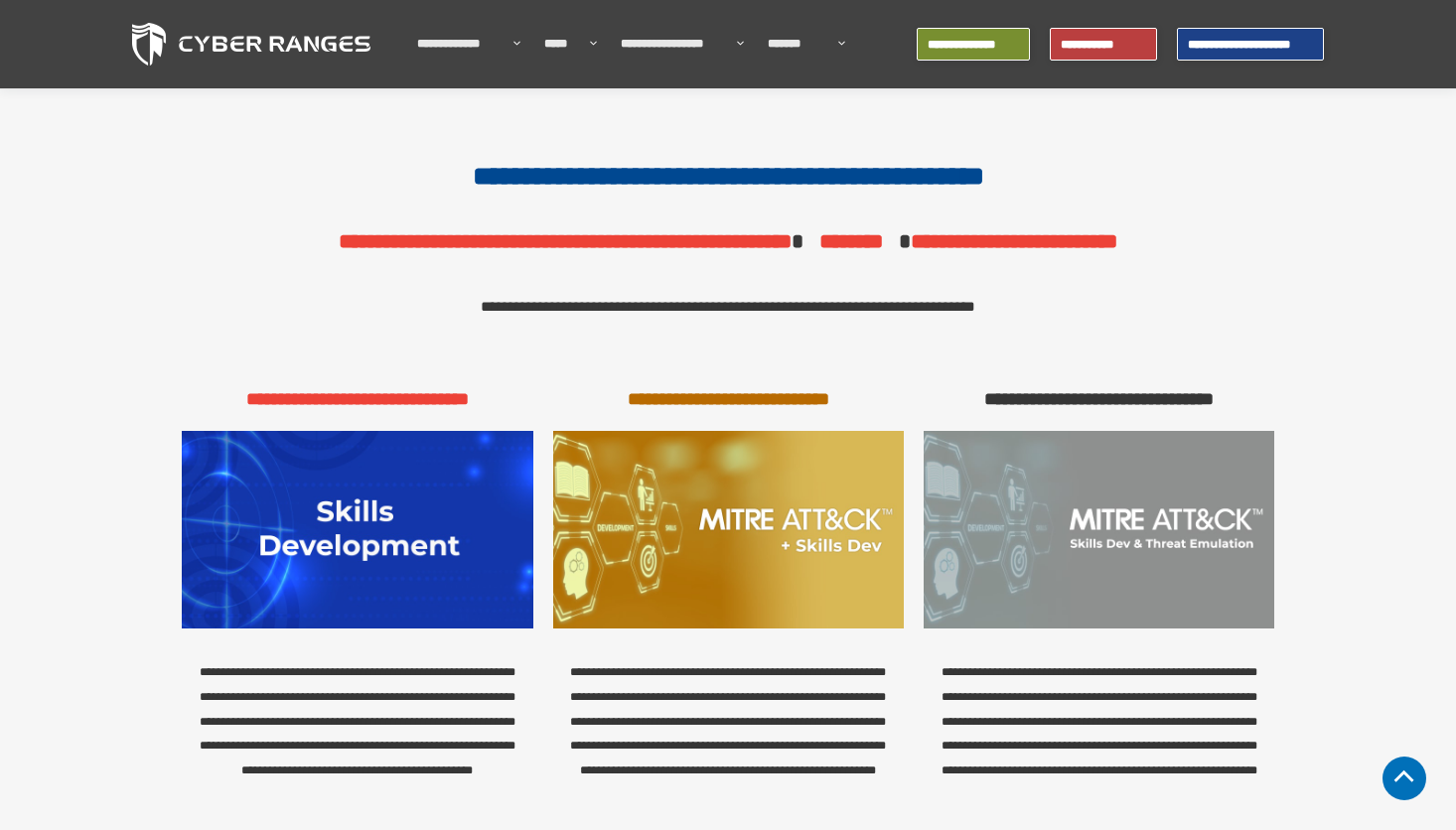 scroll, scrollTop: 496, scrollLeft: 0, axis: vertical 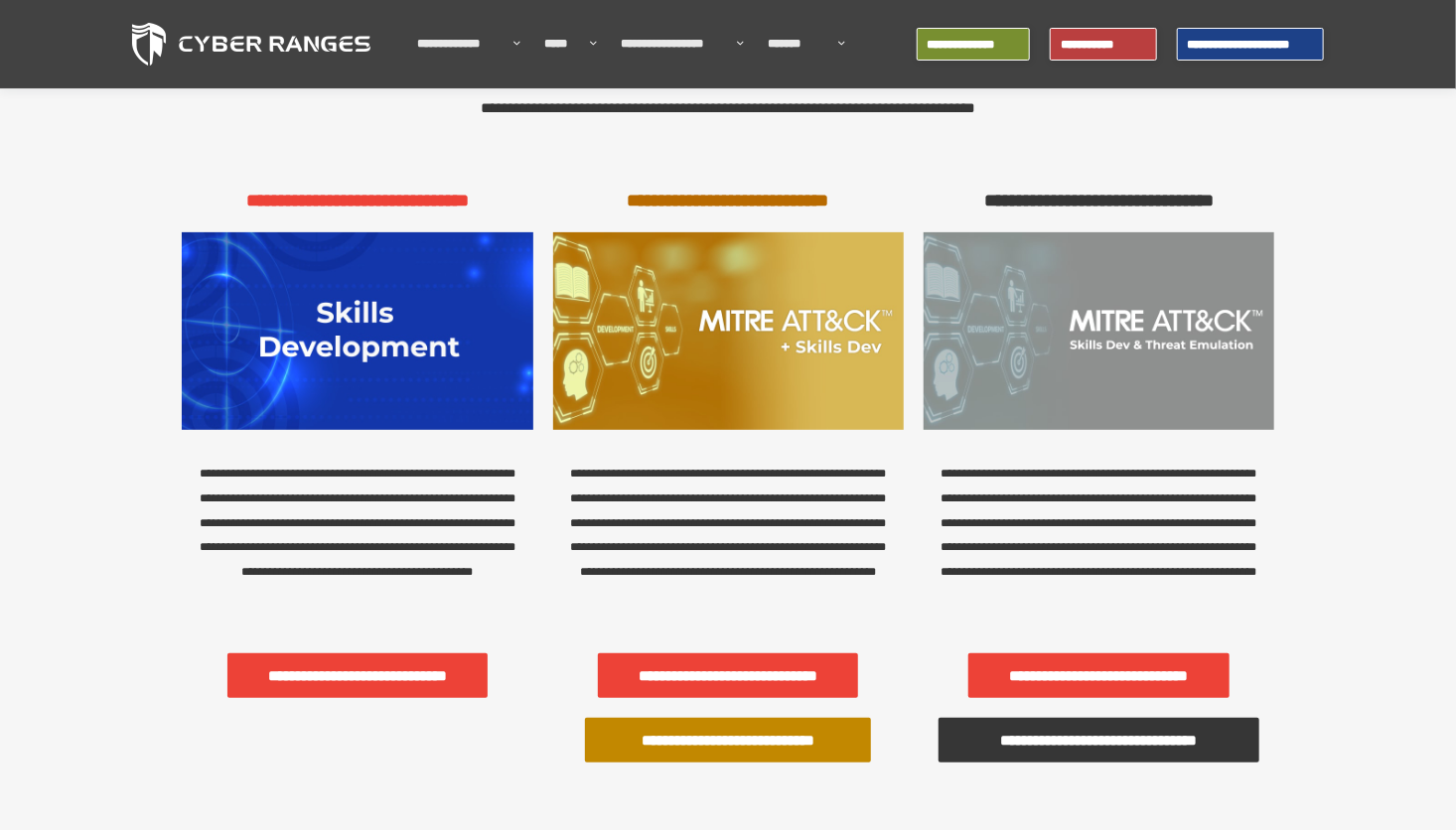 click on "**********" at bounding box center [358, 675] 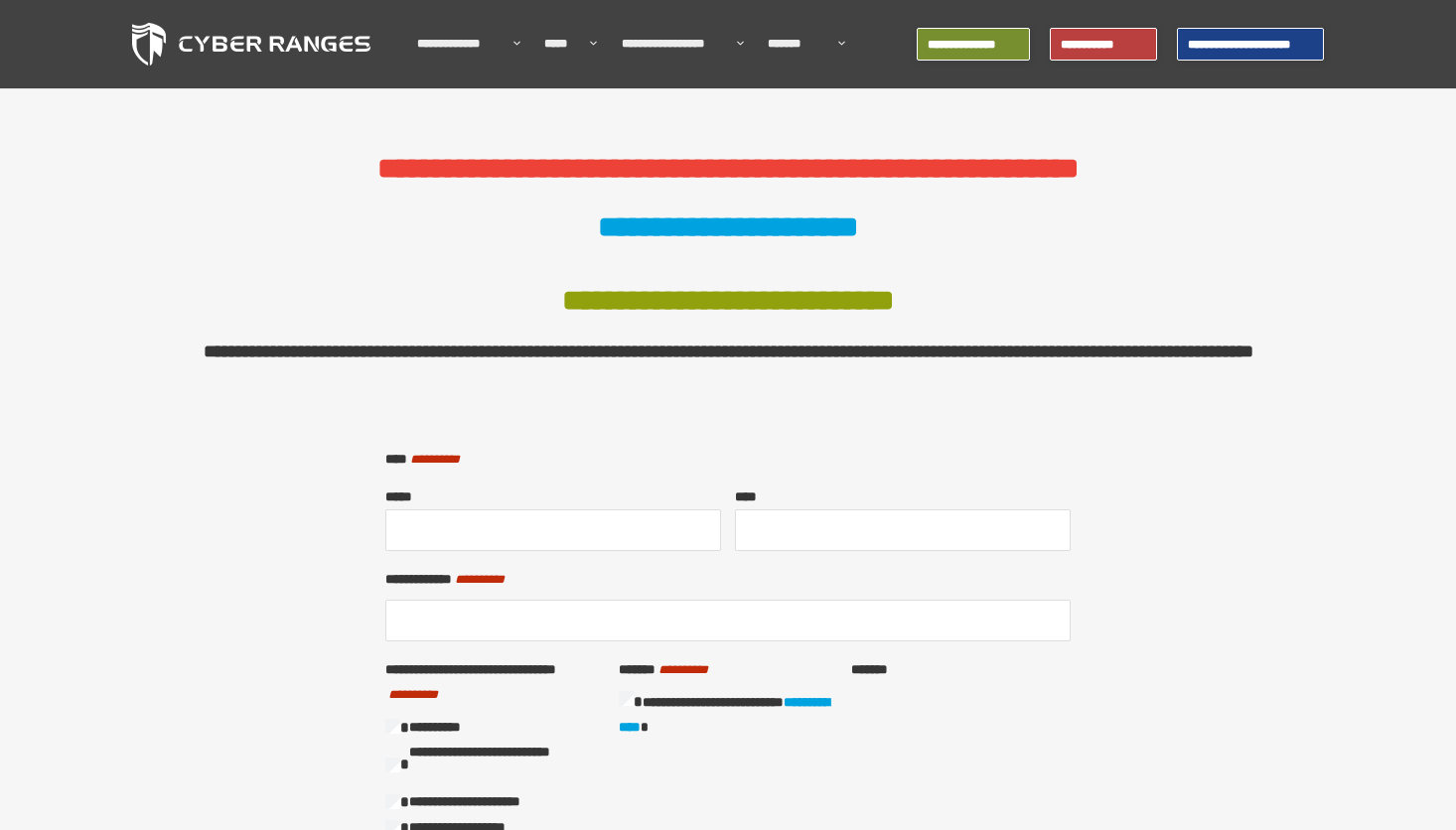 scroll, scrollTop: 0, scrollLeft: 0, axis: both 